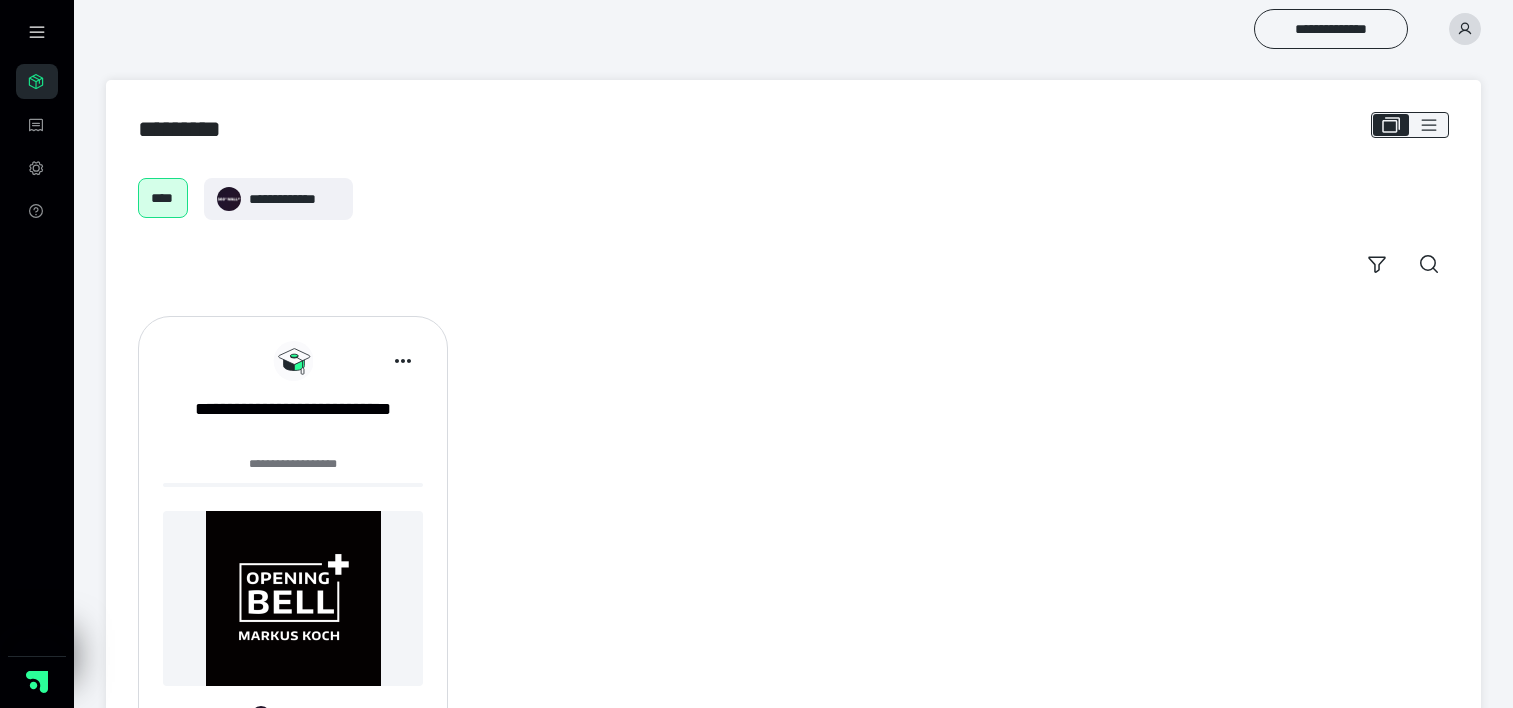 scroll, scrollTop: 0, scrollLeft: 0, axis: both 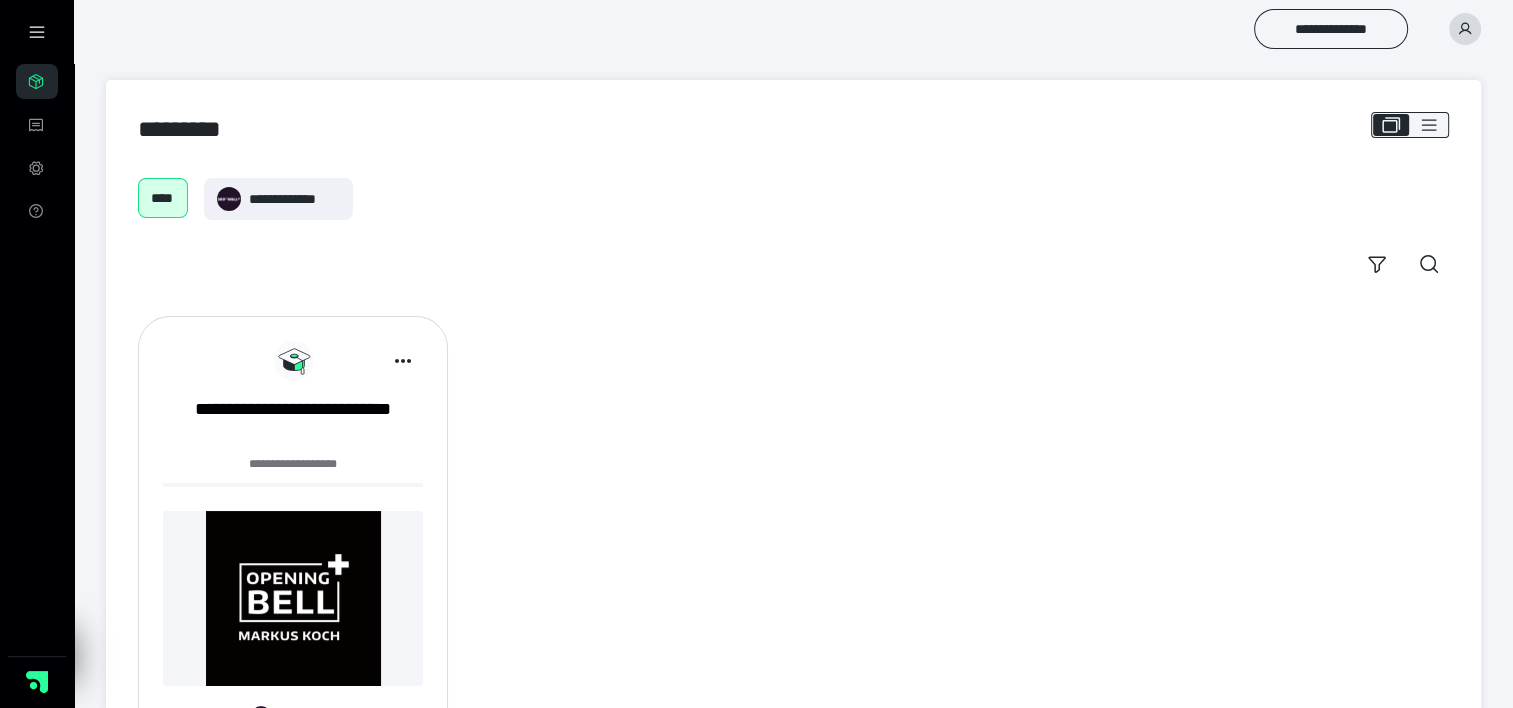 click 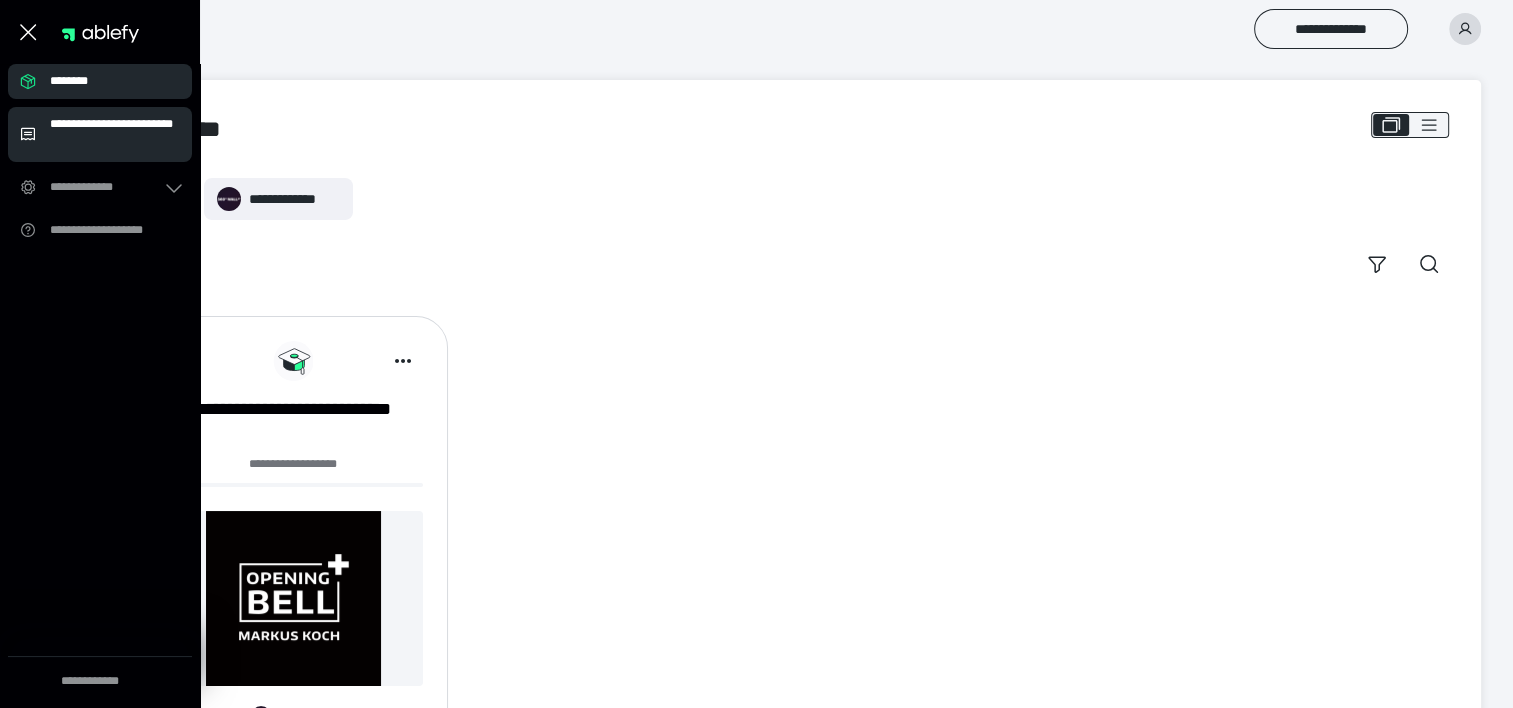 click on "**********" at bounding box center (115, 134) 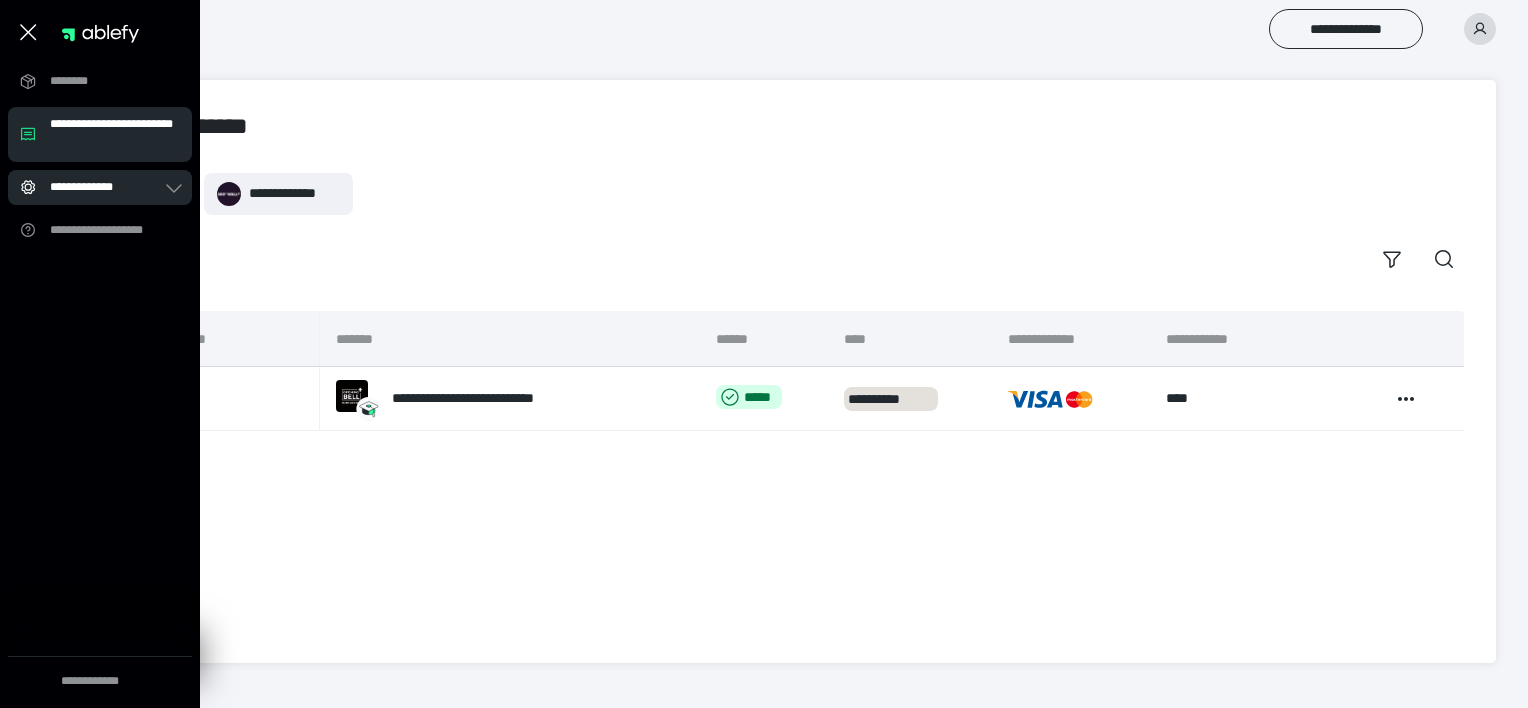 click on "**********" at bounding box center [106, 187] 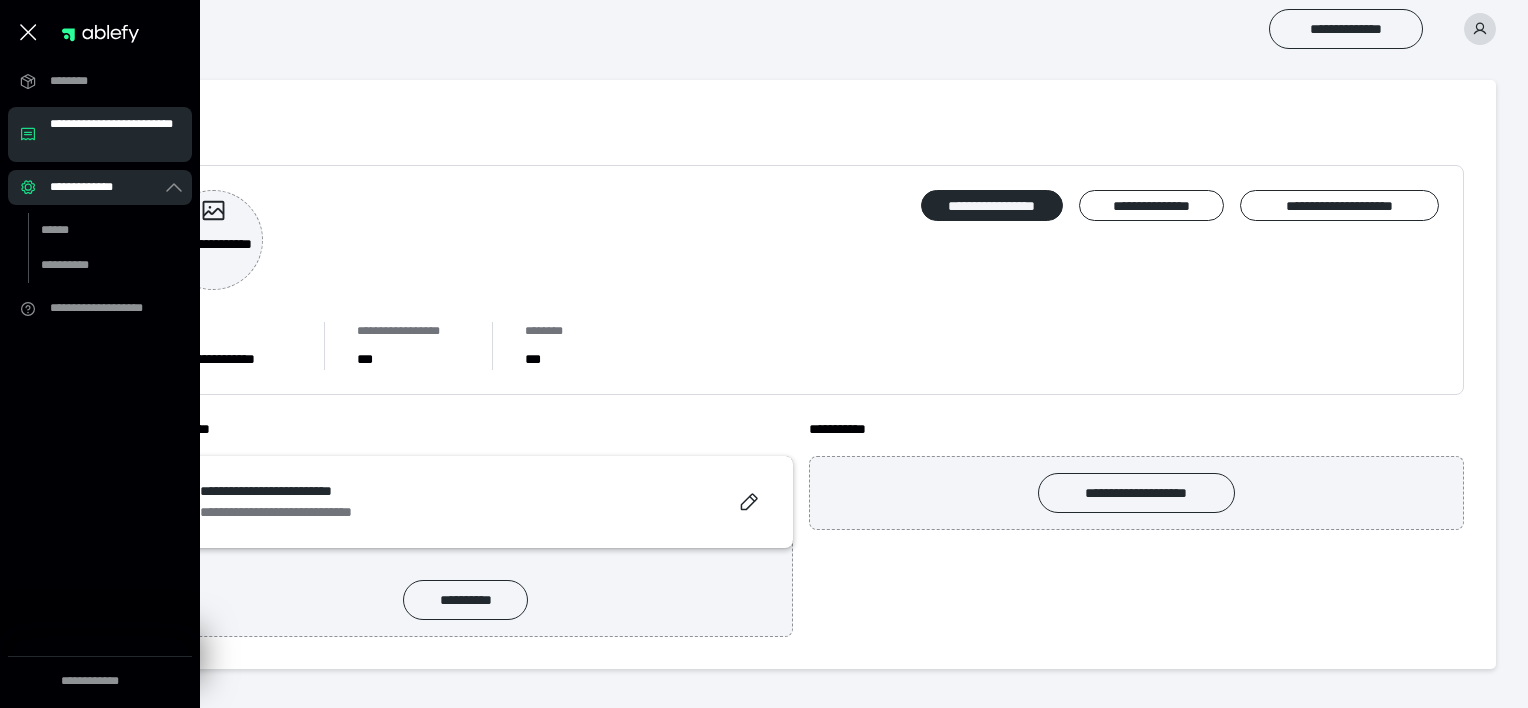 click on "**********" at bounding box center [764, 334] 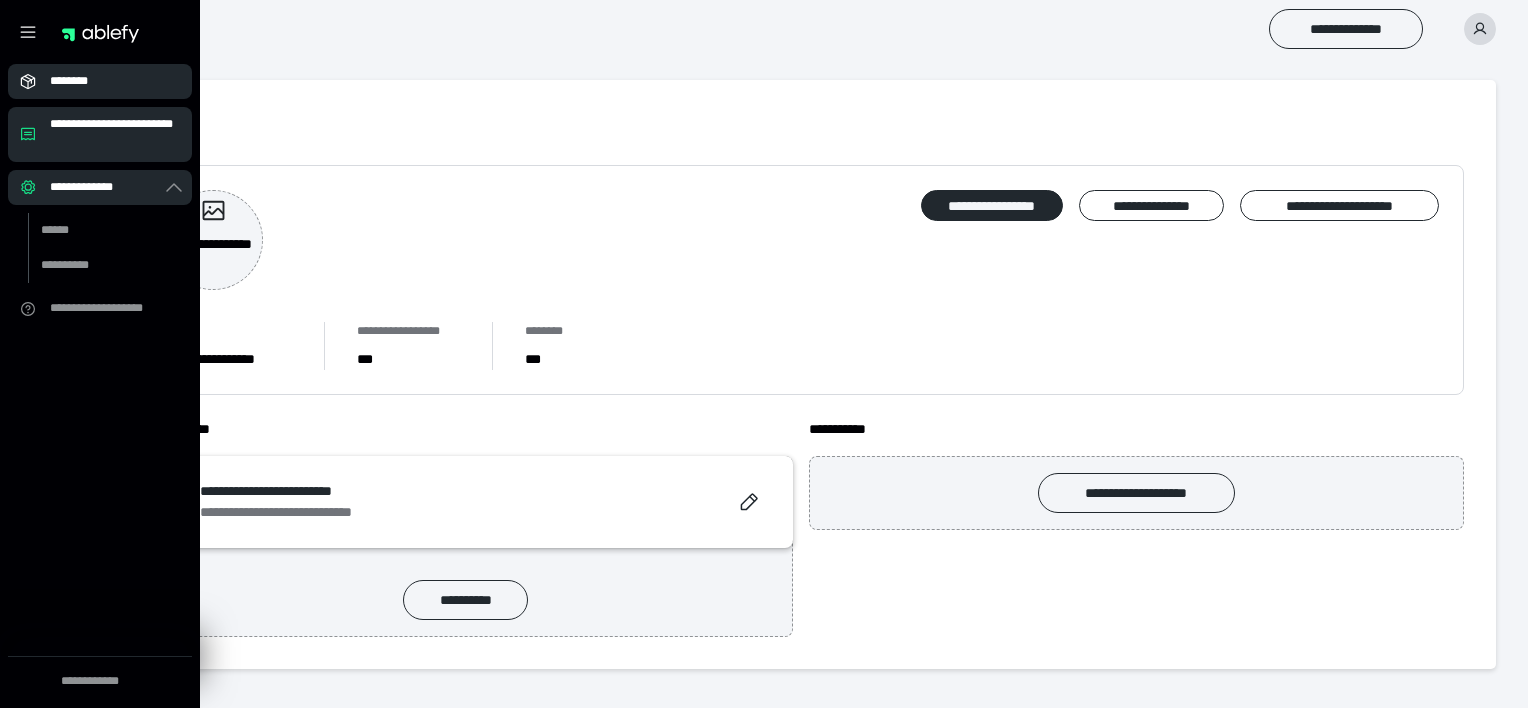 click on "********" at bounding box center (106, 81) 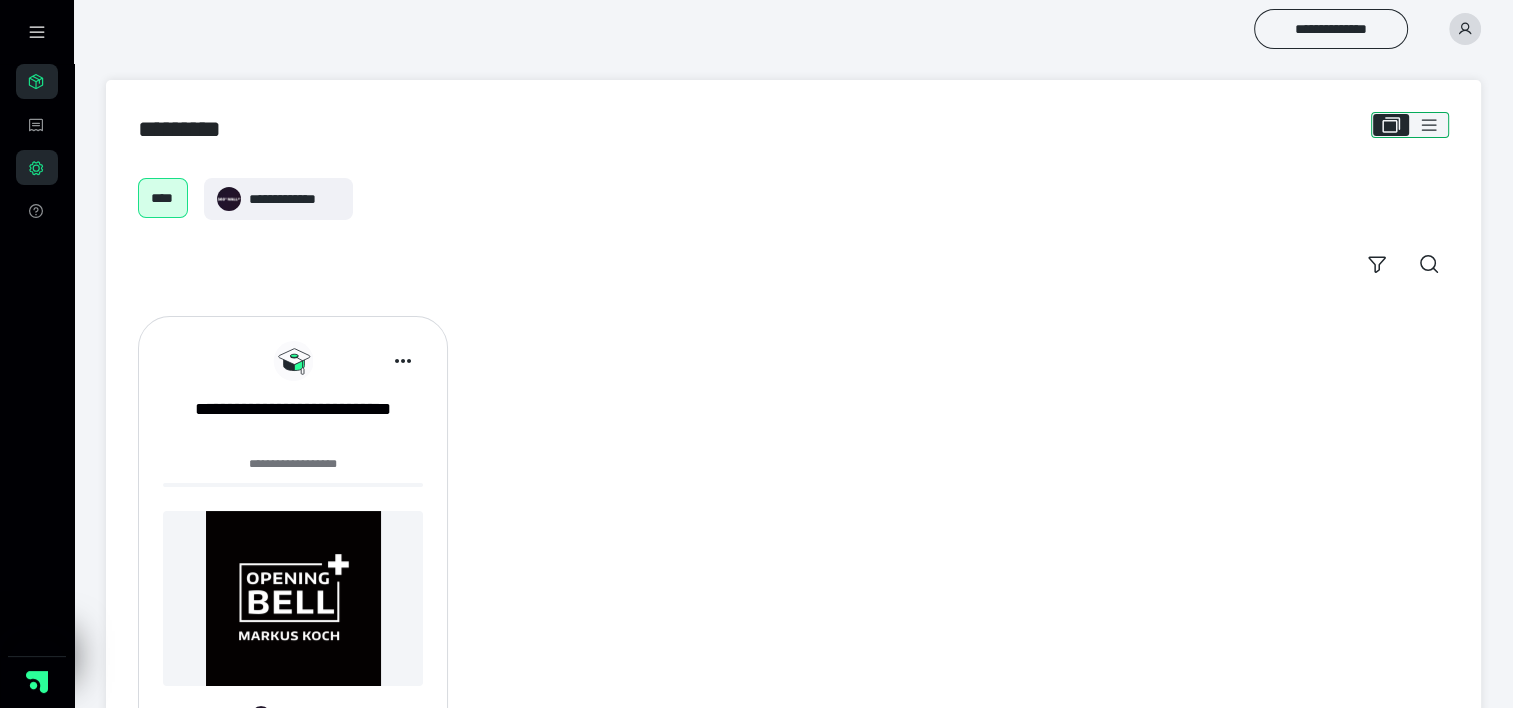click 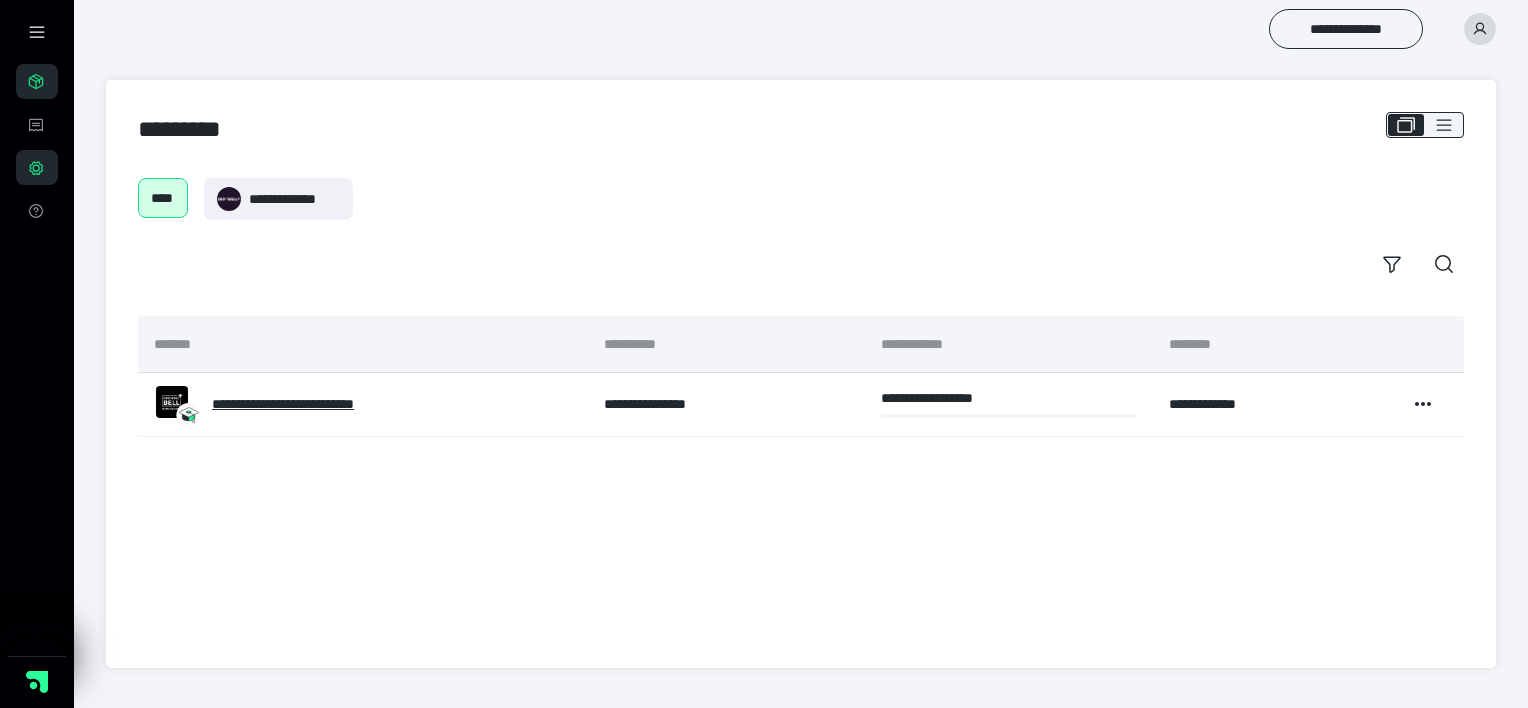 click 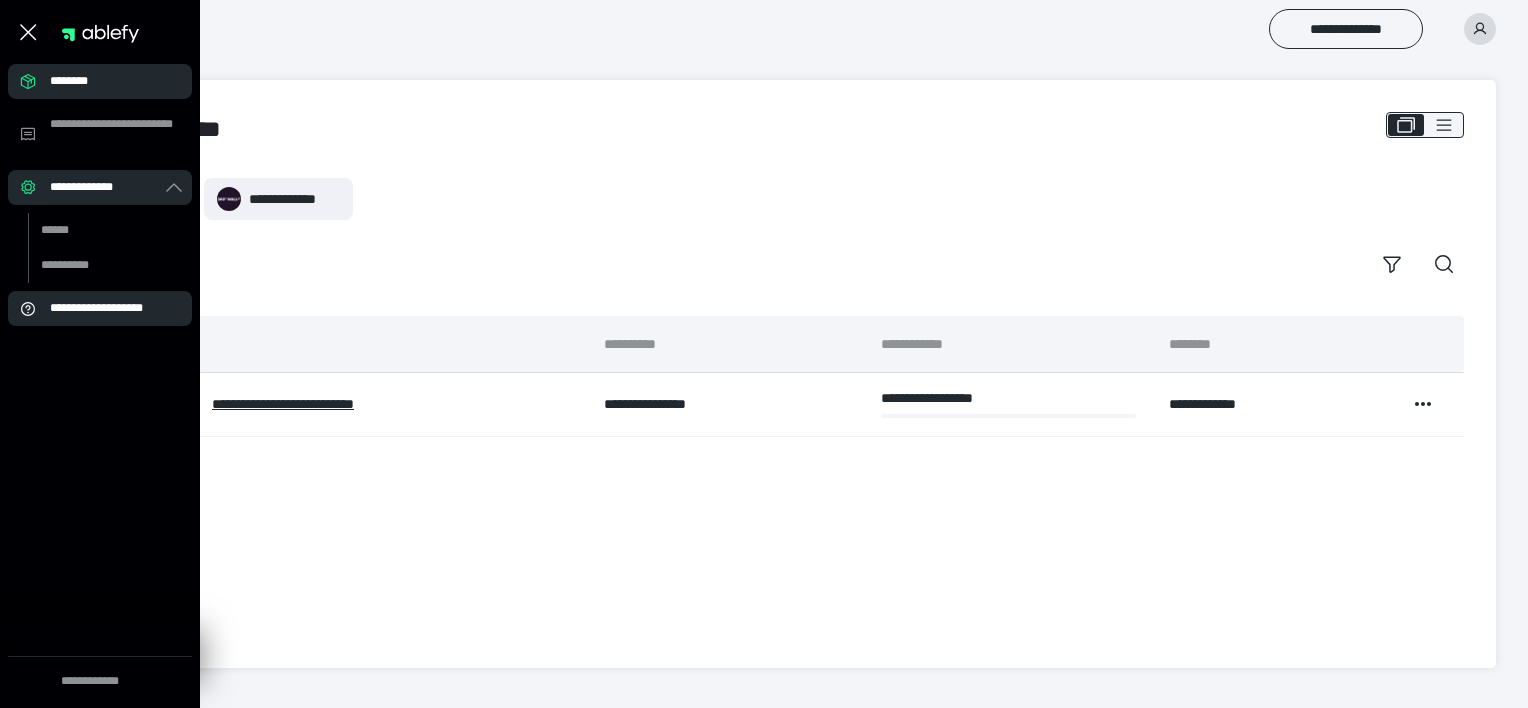 click on "**********" at bounding box center (106, 308) 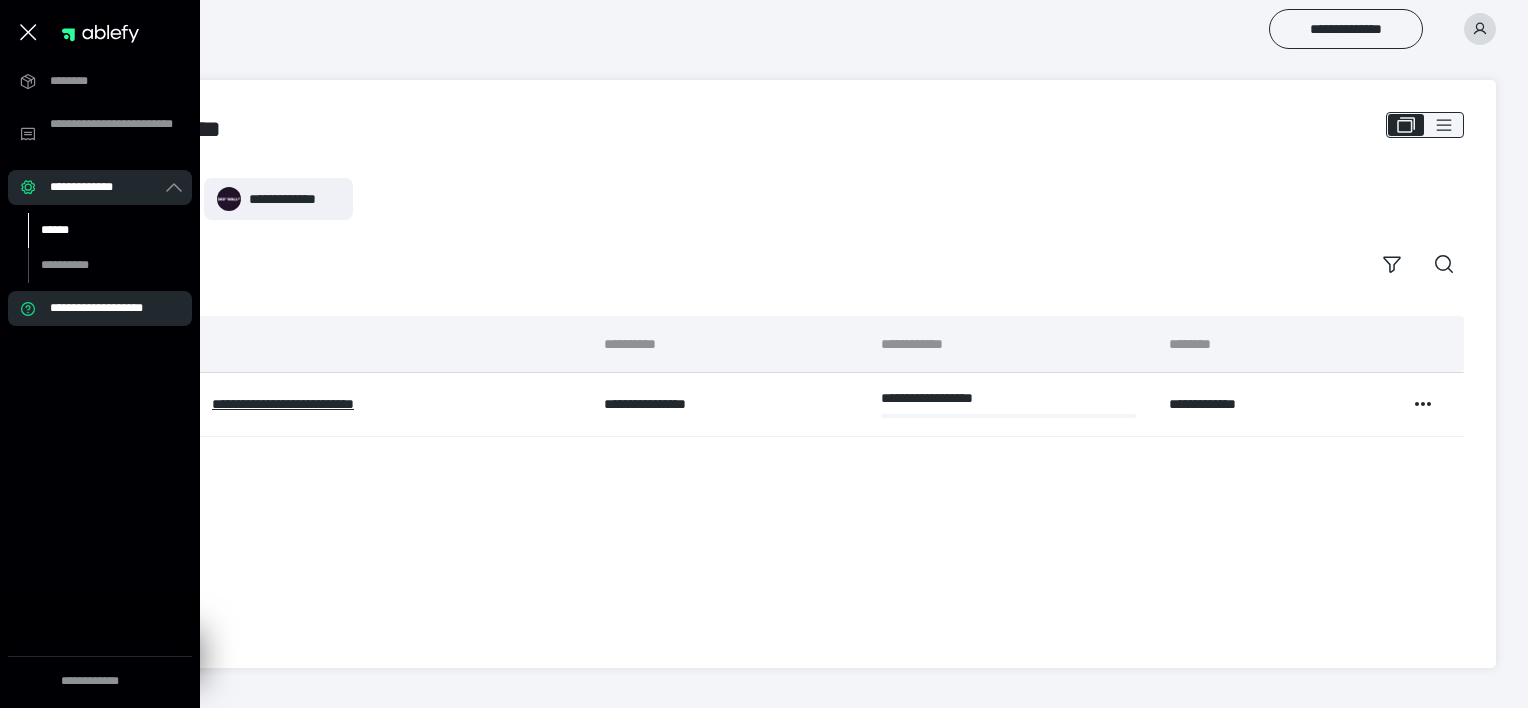 click on "******" at bounding box center [97, 230] 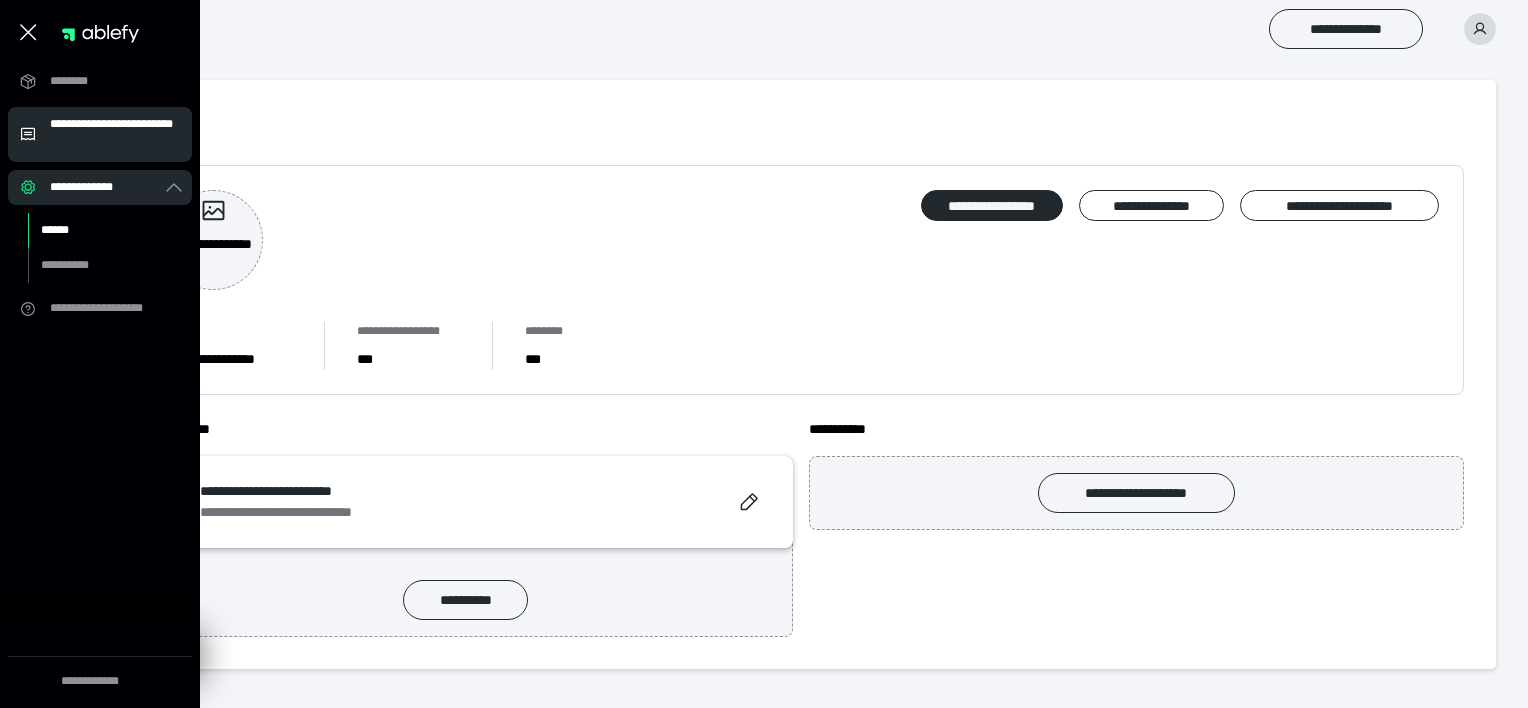 click on "**********" at bounding box center (115, 134) 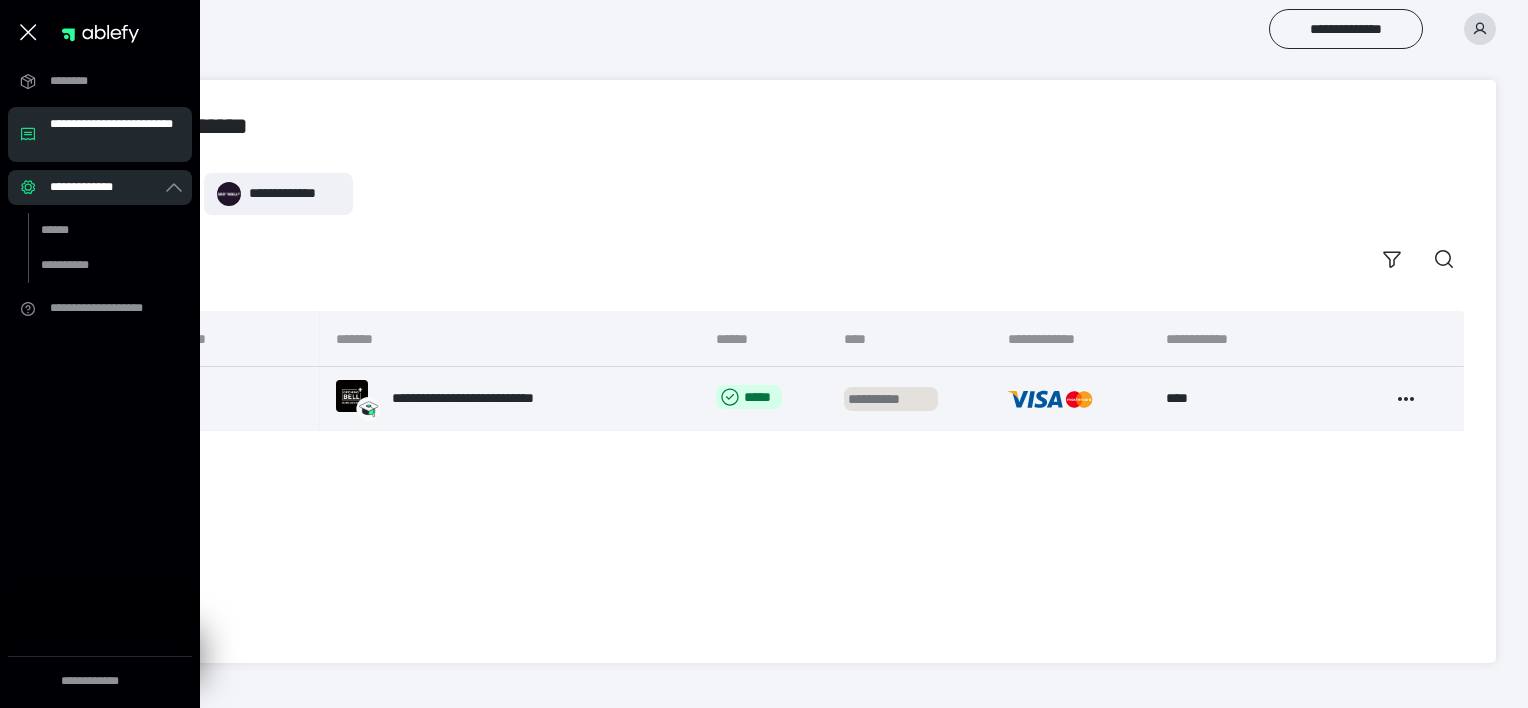 click on "**********" at bounding box center (891, 399) 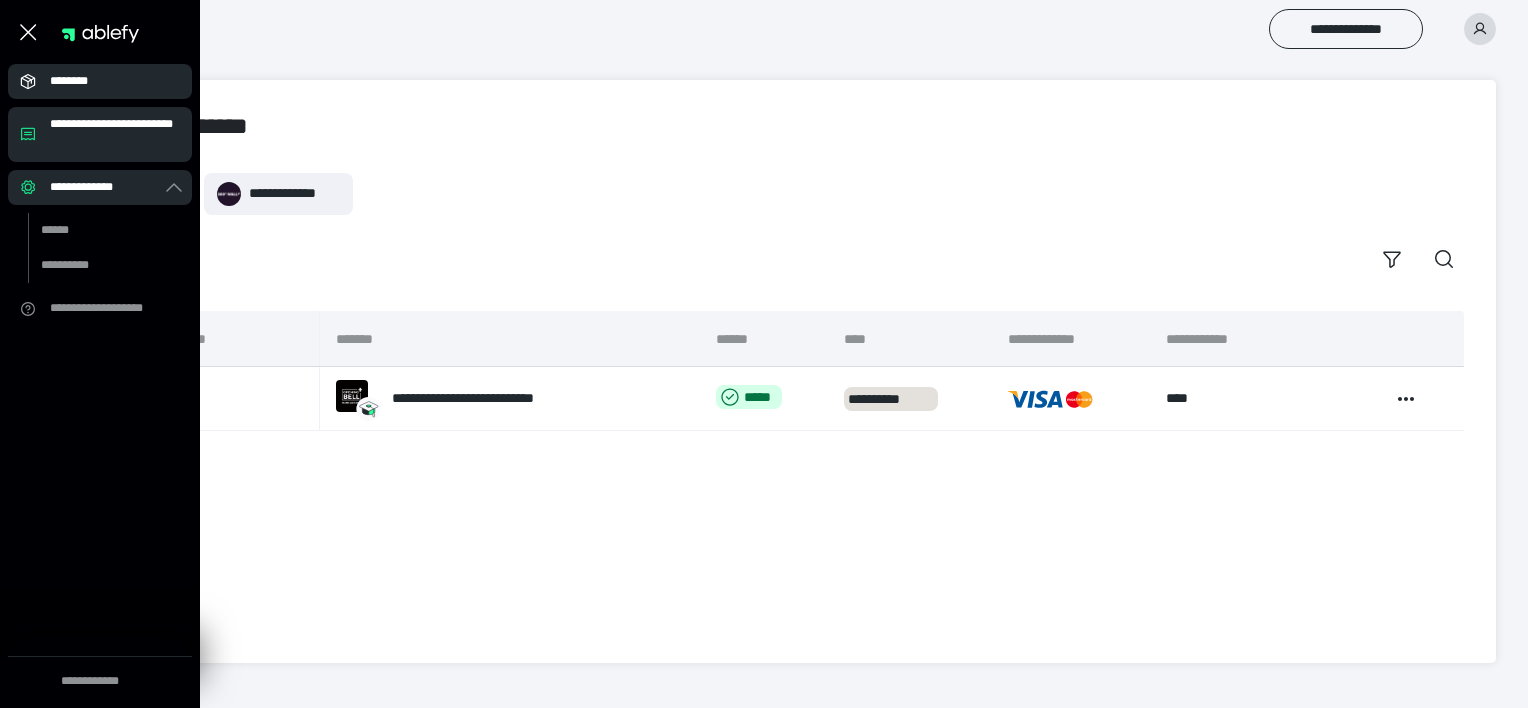 click on "********" at bounding box center [106, 81] 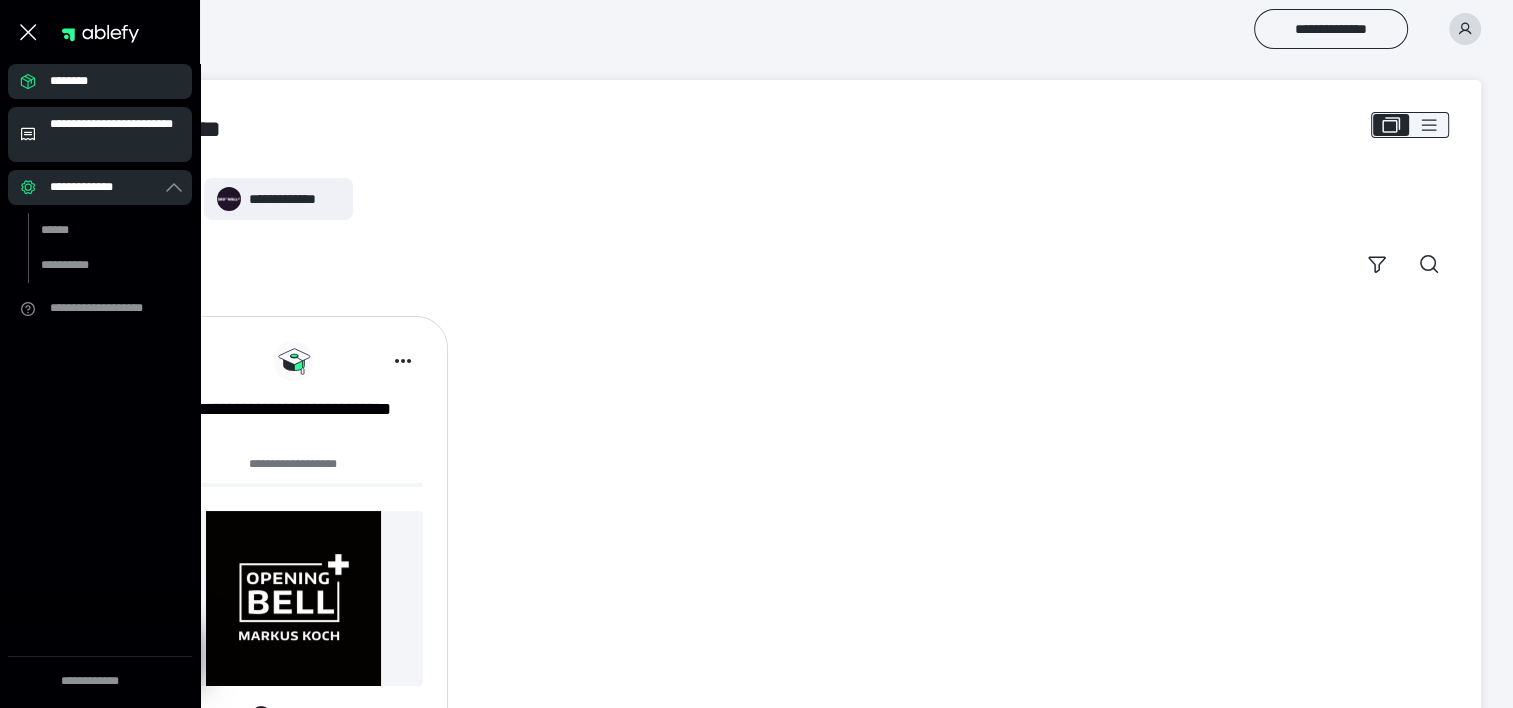 click on "**********" at bounding box center [115, 134] 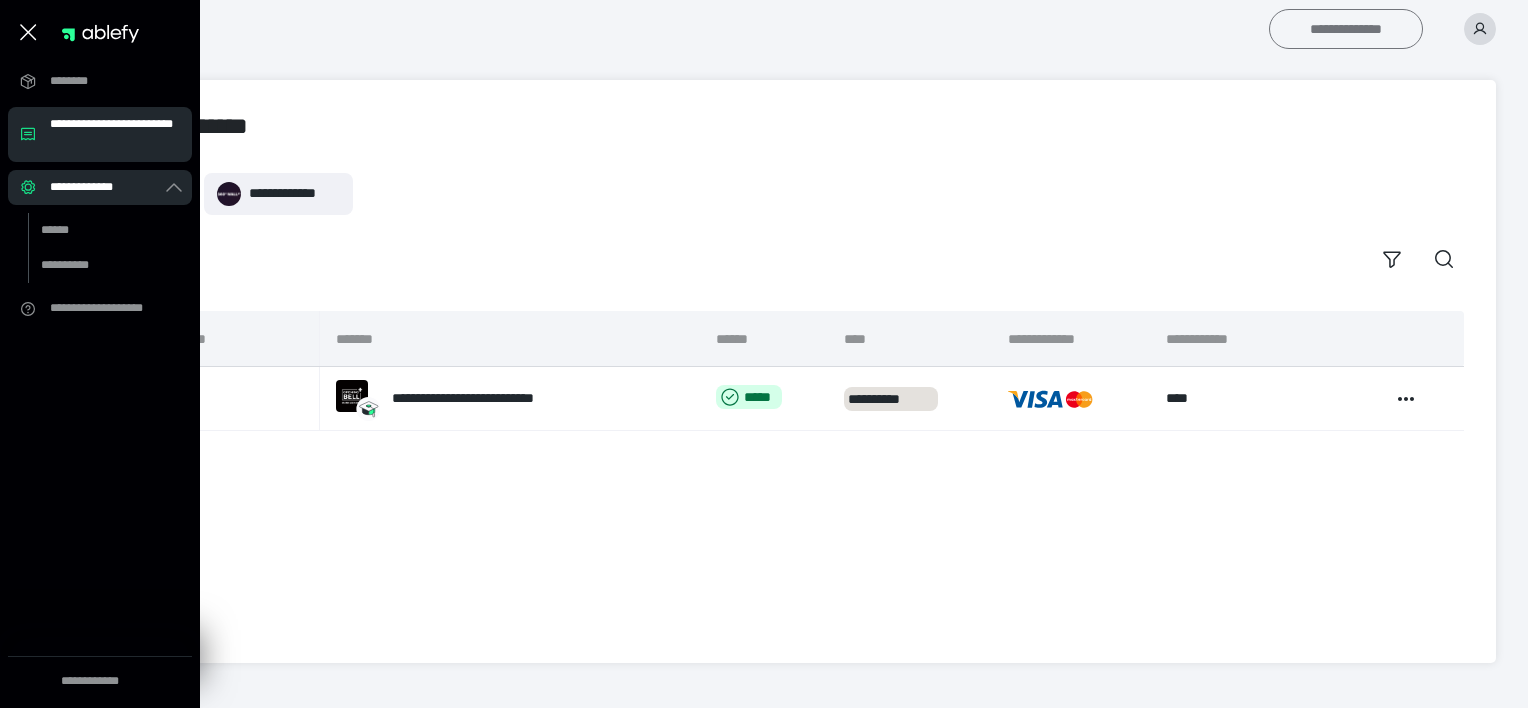 click on "**********" at bounding box center [1346, 29] 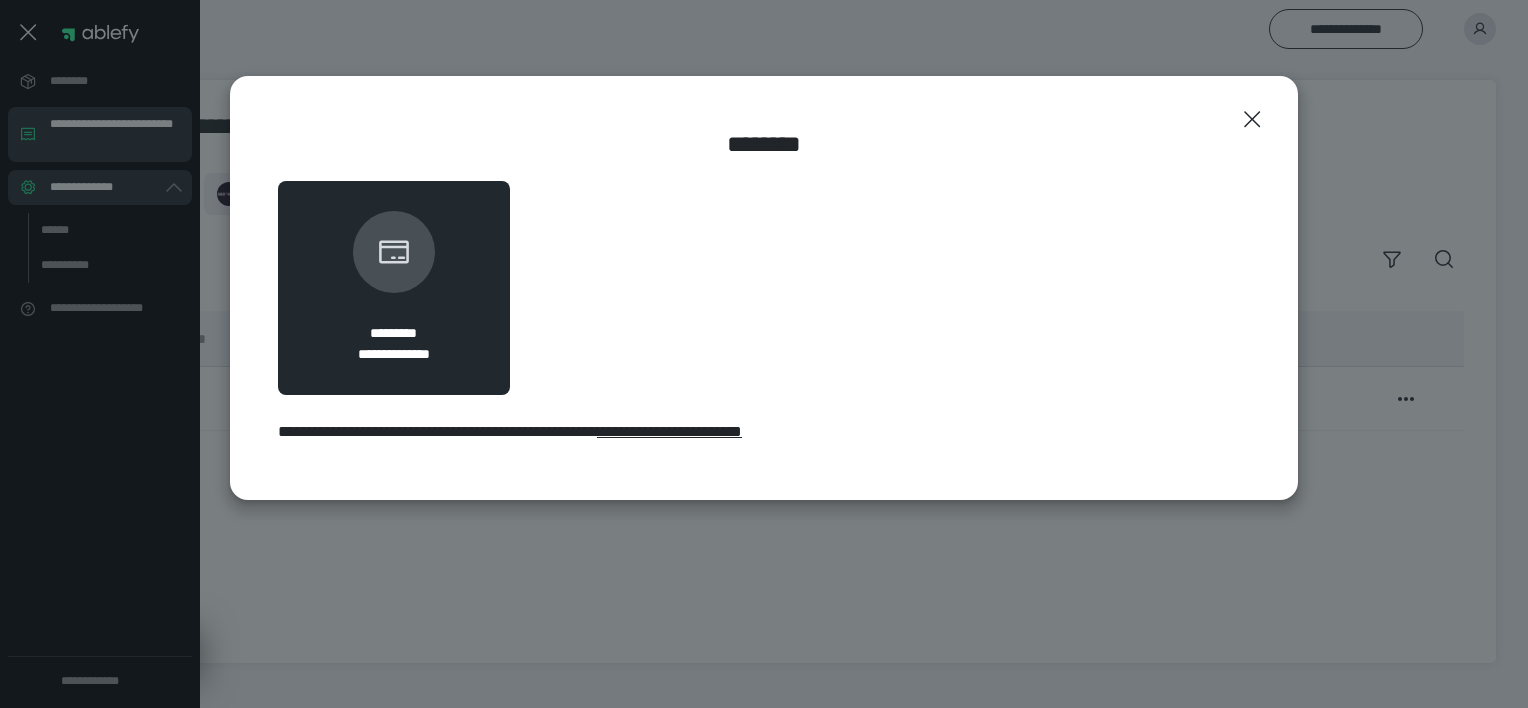 click at bounding box center [394, 252] 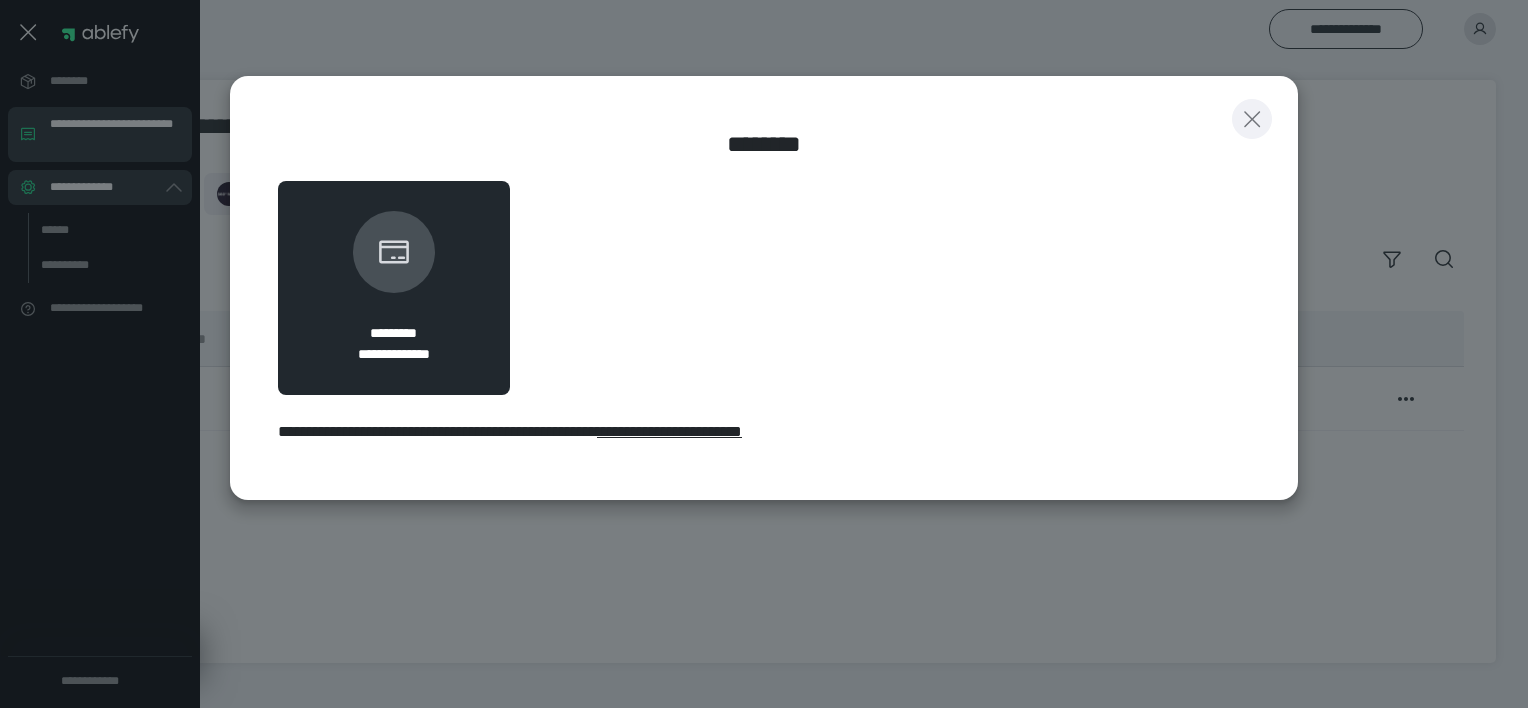click 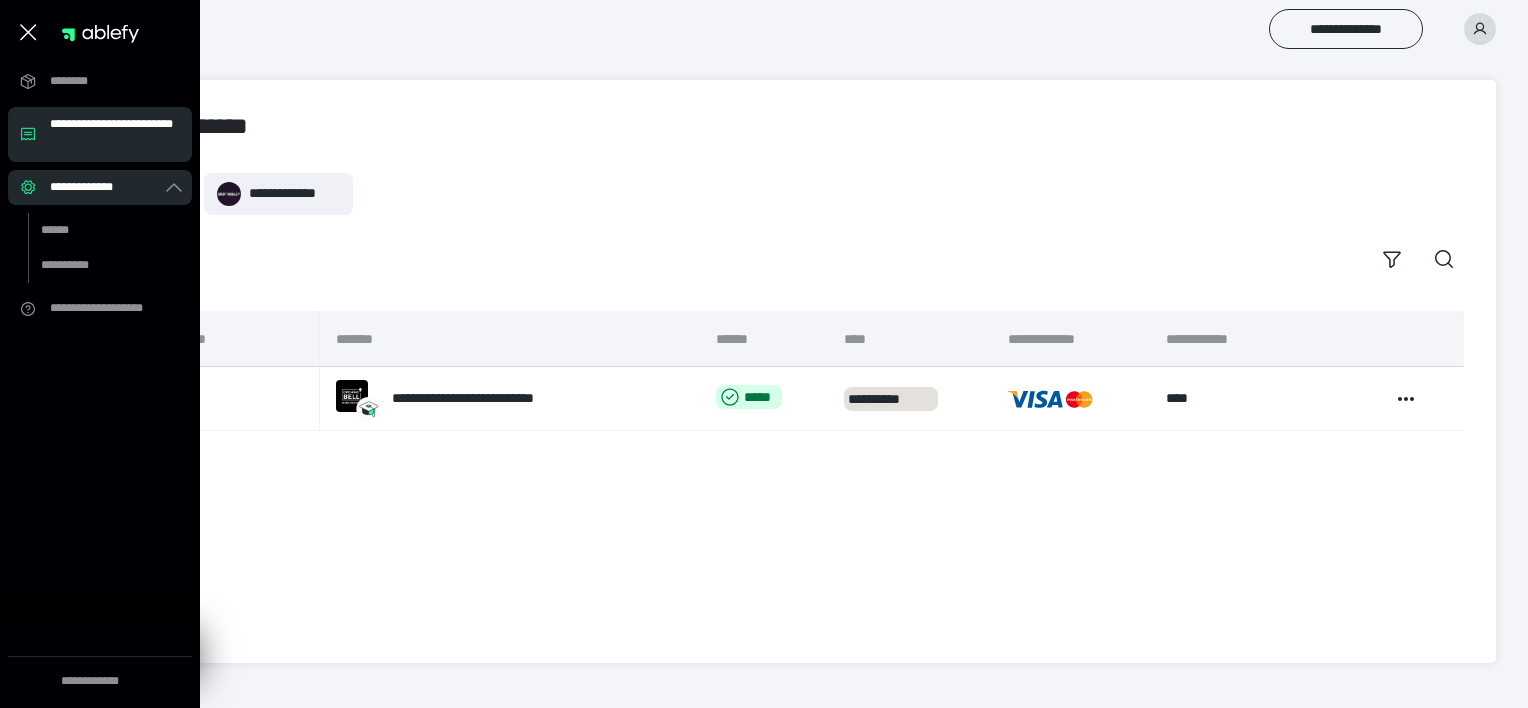 click 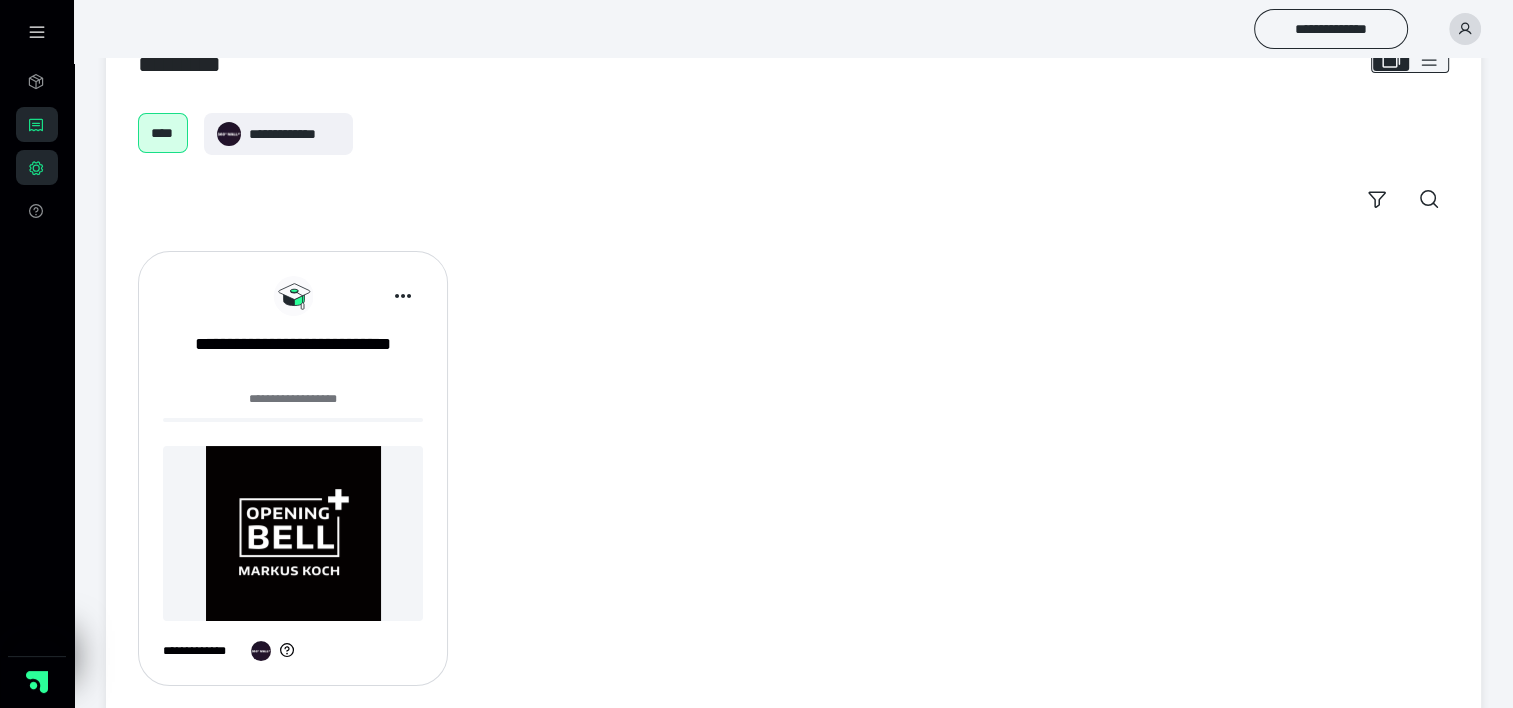 scroll, scrollTop: 98, scrollLeft: 0, axis: vertical 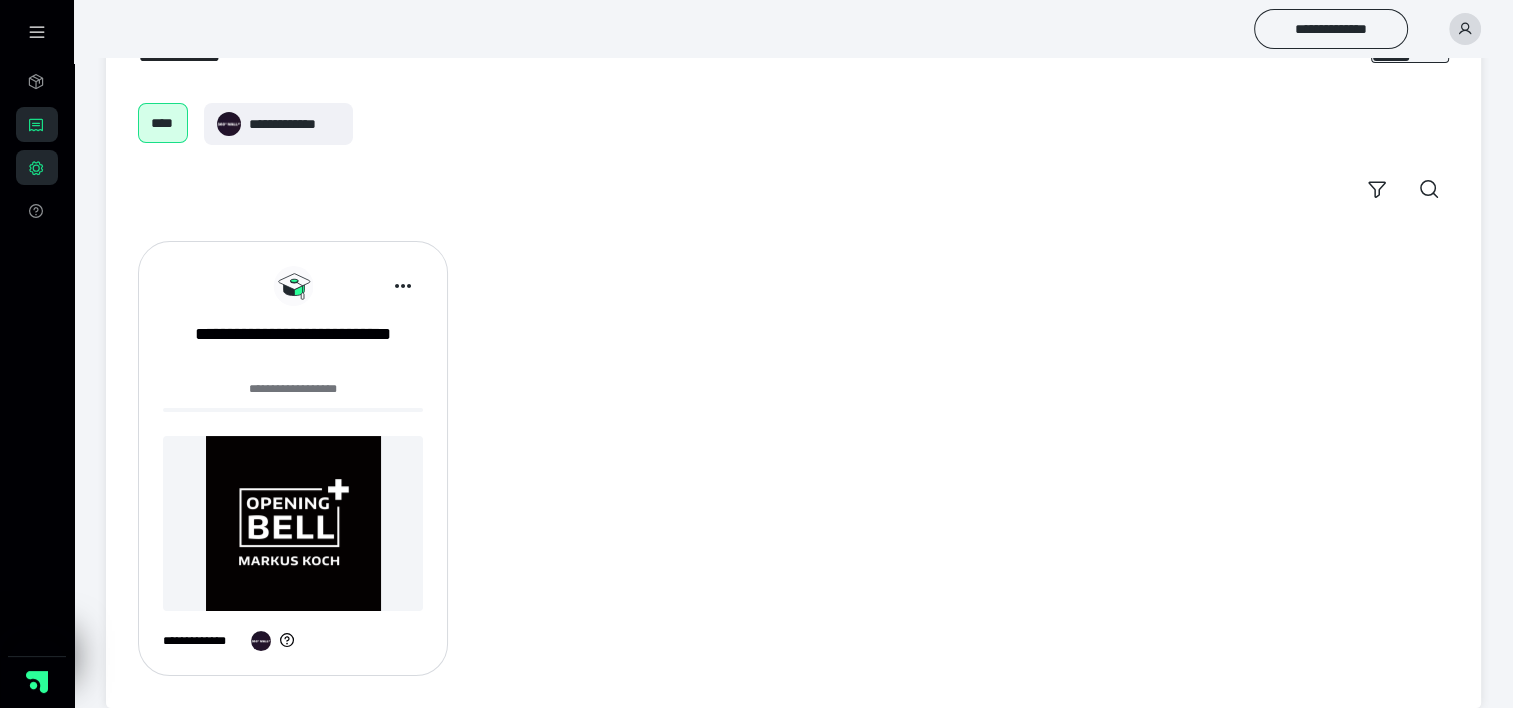 click at bounding box center [293, 523] 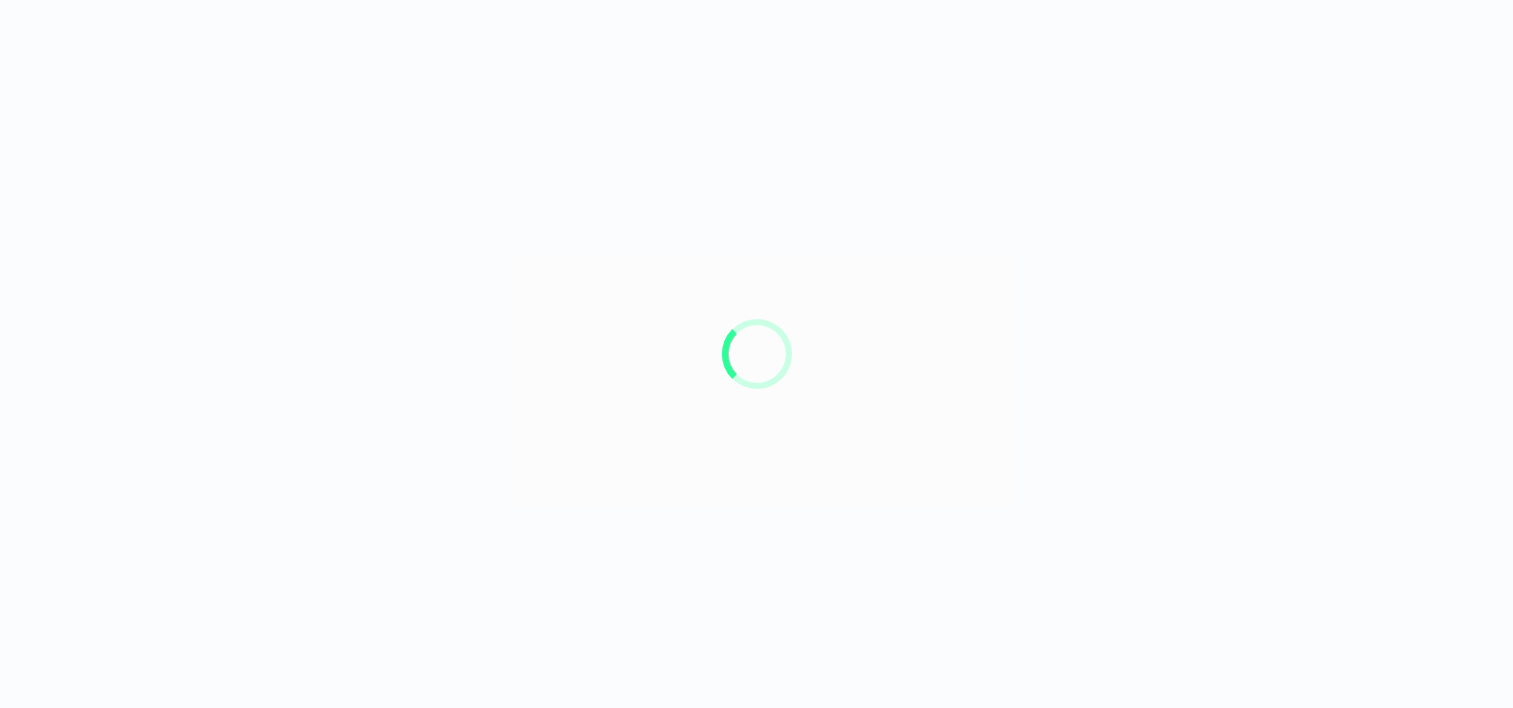 scroll, scrollTop: 0, scrollLeft: 0, axis: both 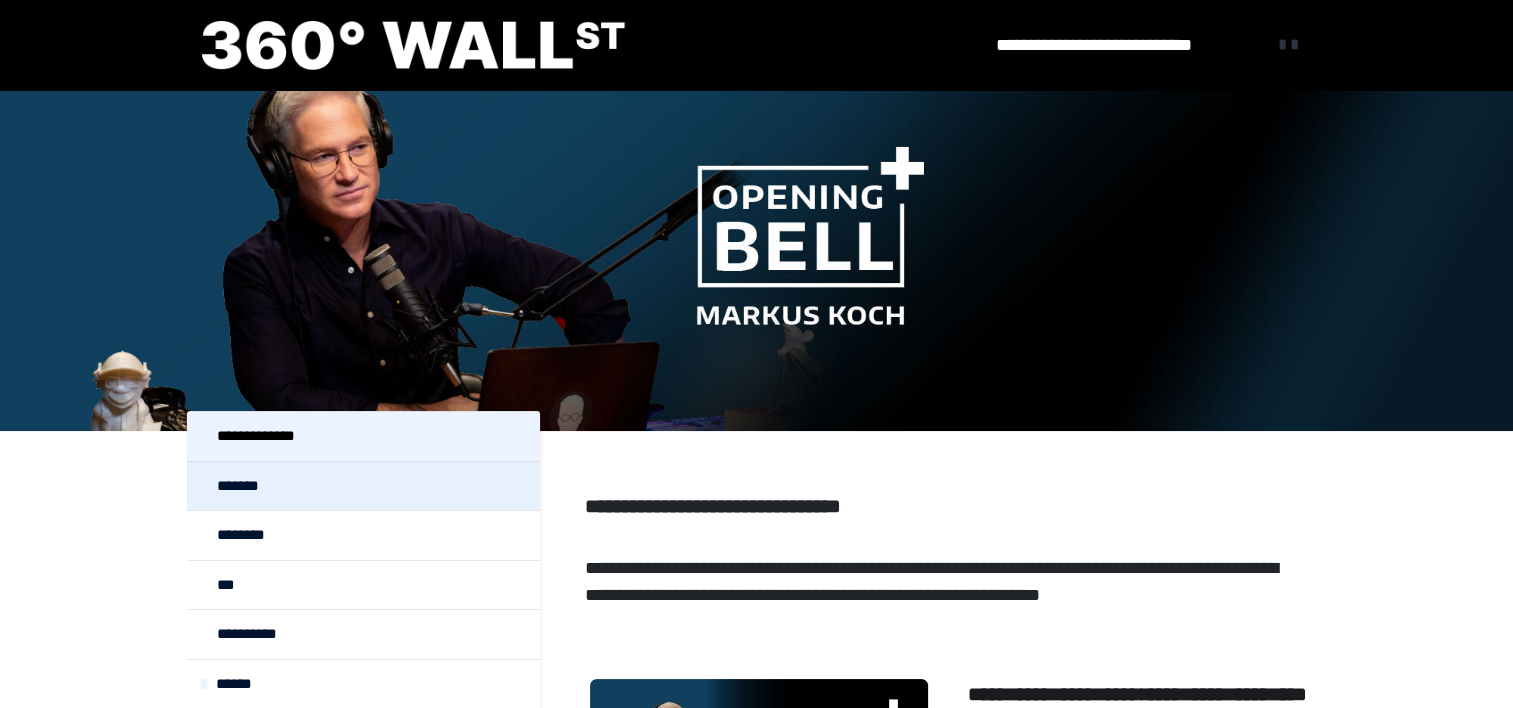 click on "*******" at bounding box center (363, 486) 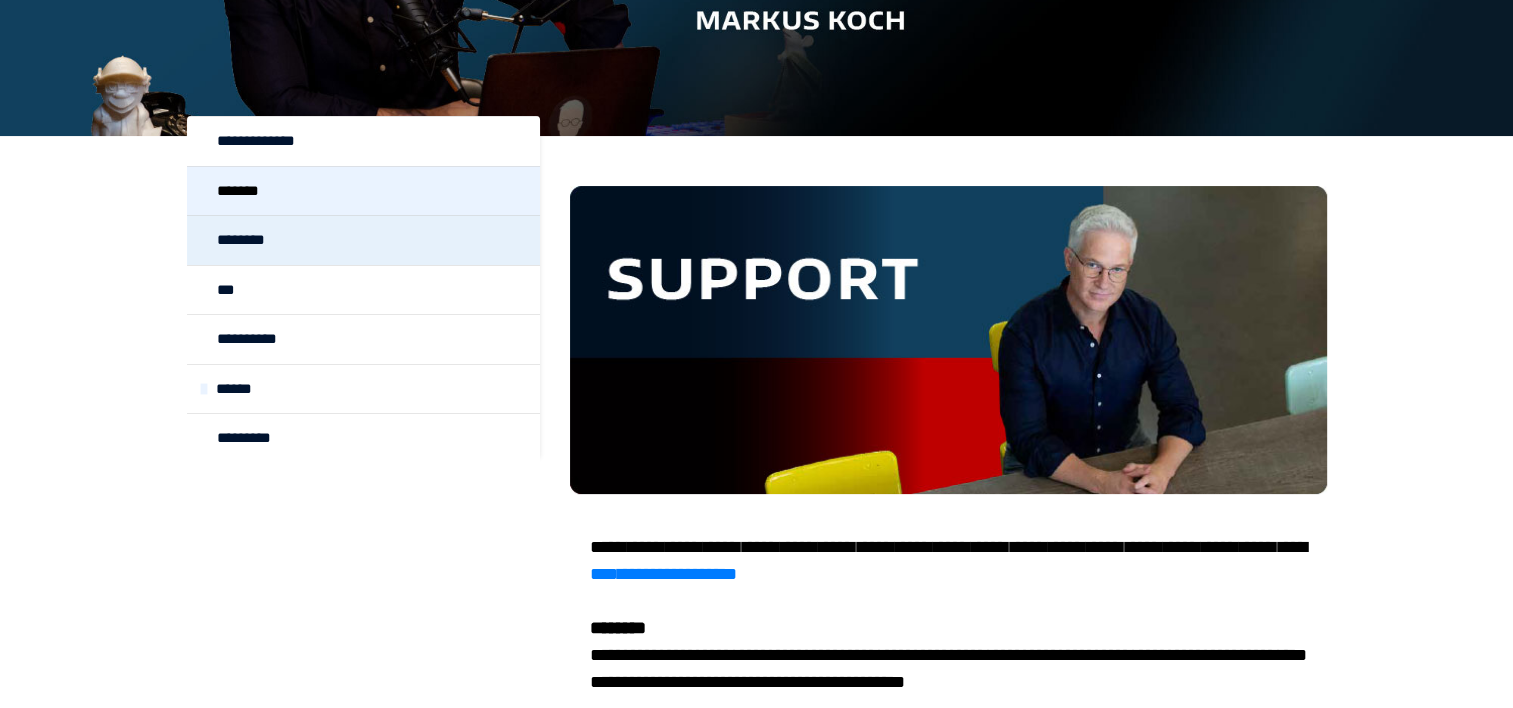 scroll, scrollTop: 291, scrollLeft: 0, axis: vertical 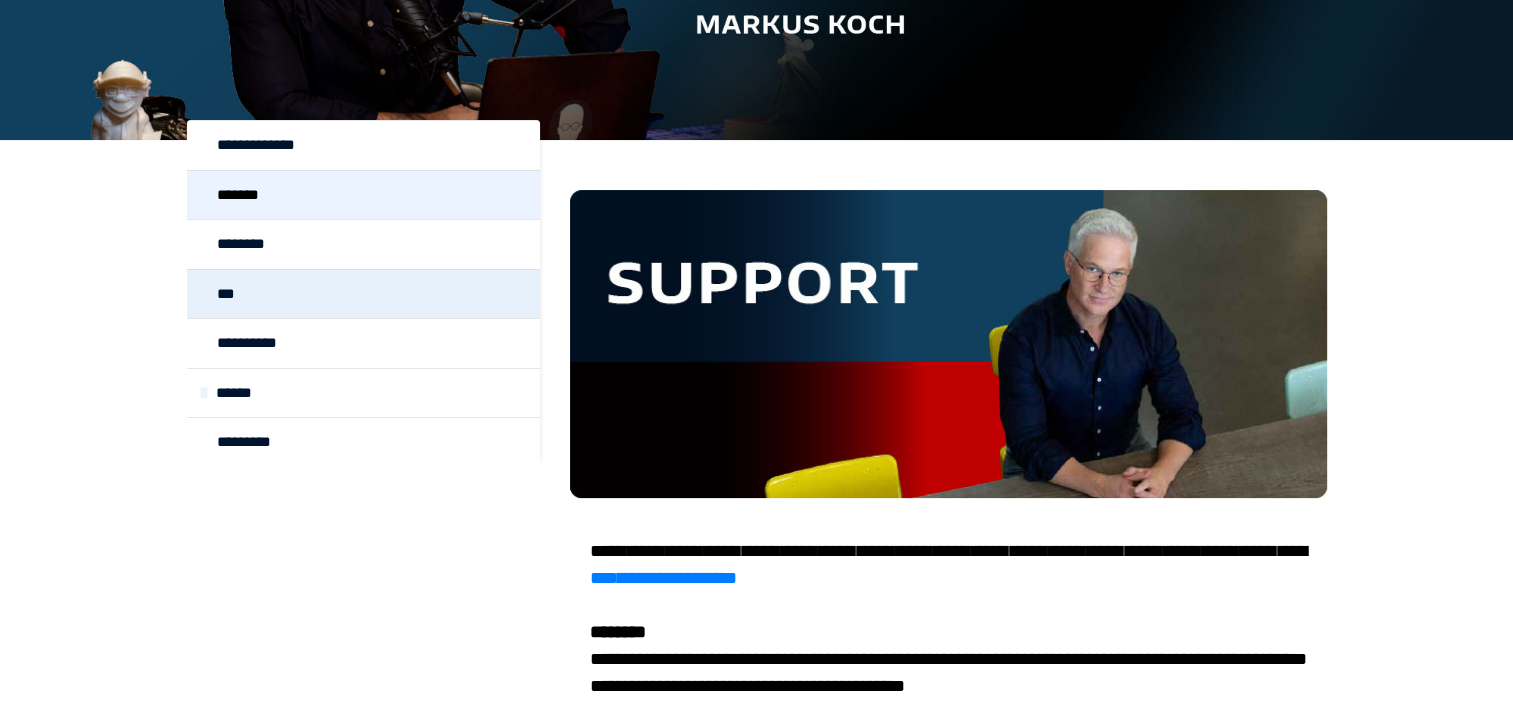 click on "***" at bounding box center (363, 294) 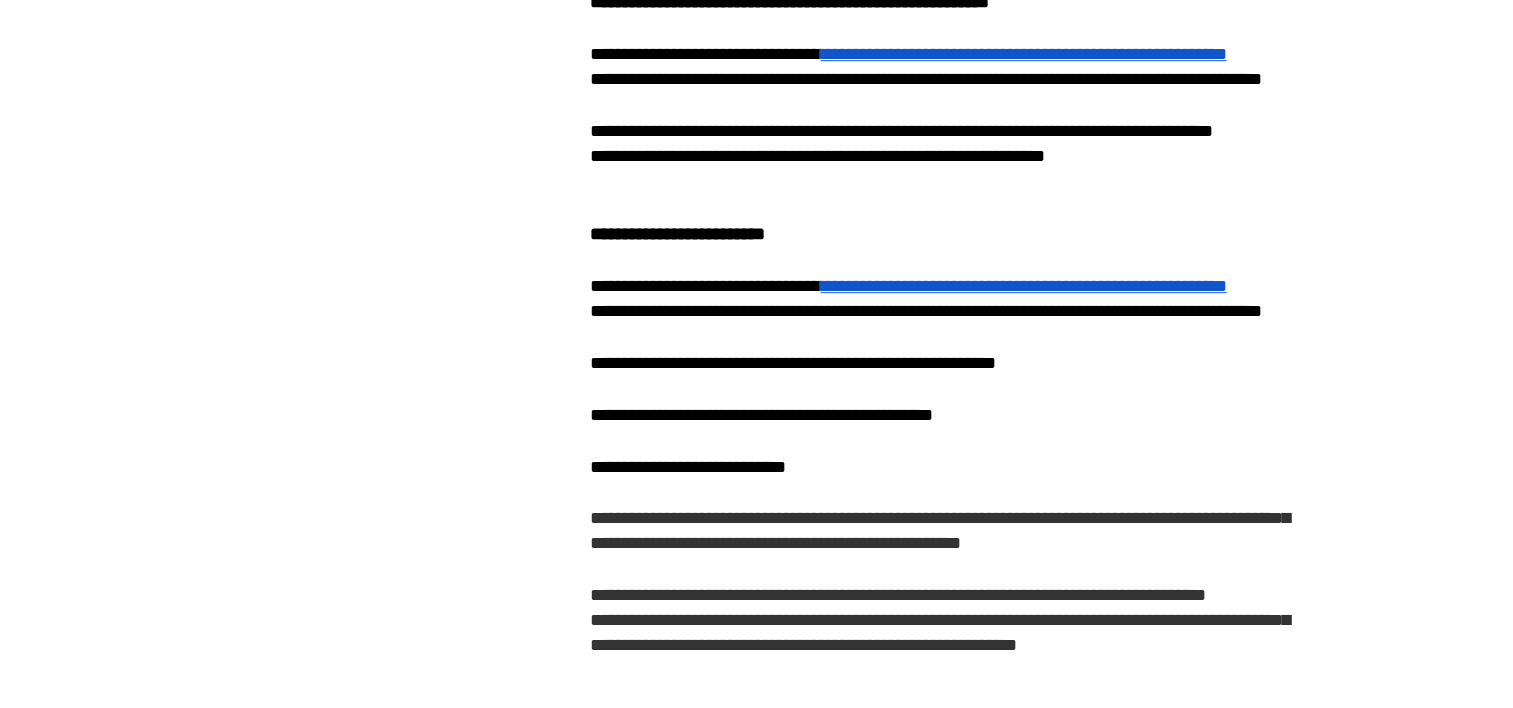 scroll, scrollTop: 1516, scrollLeft: 0, axis: vertical 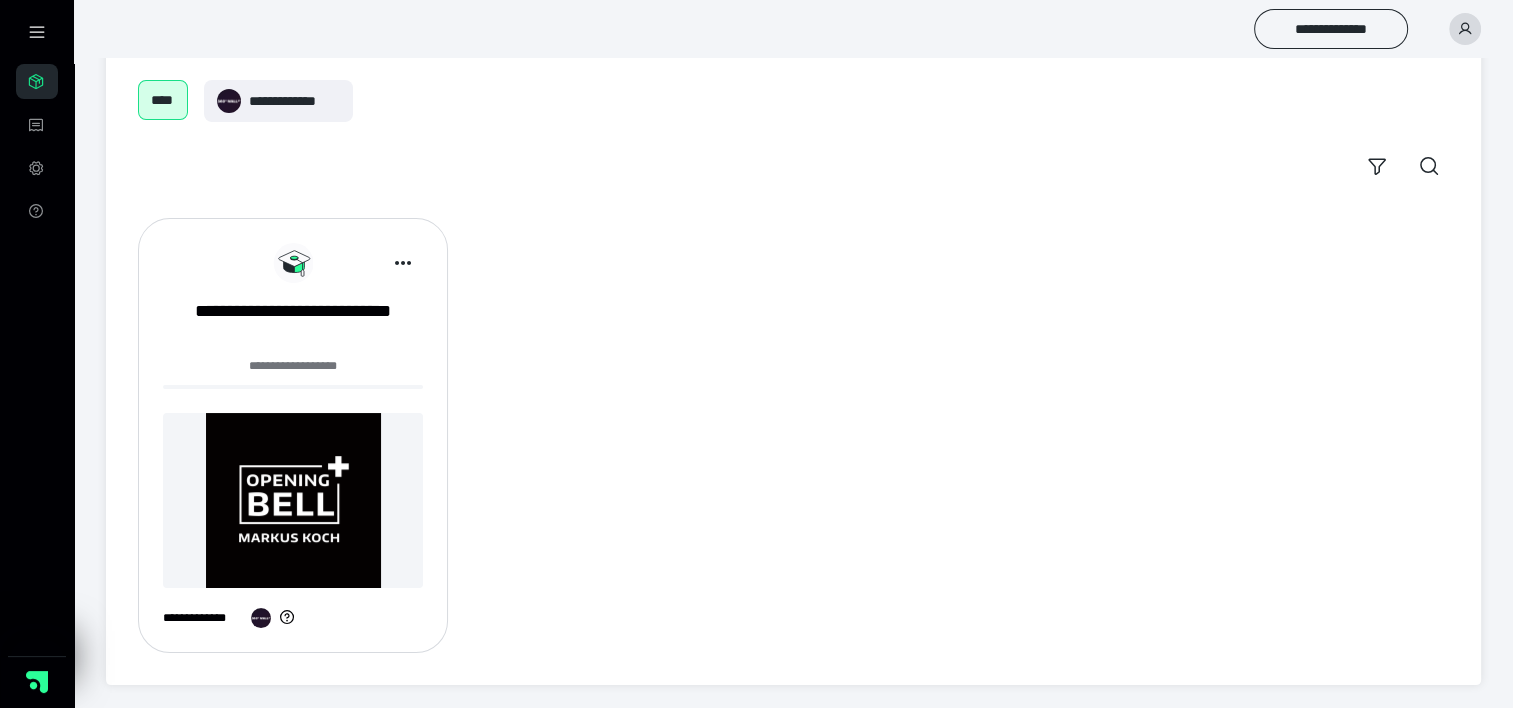 click at bounding box center [293, 500] 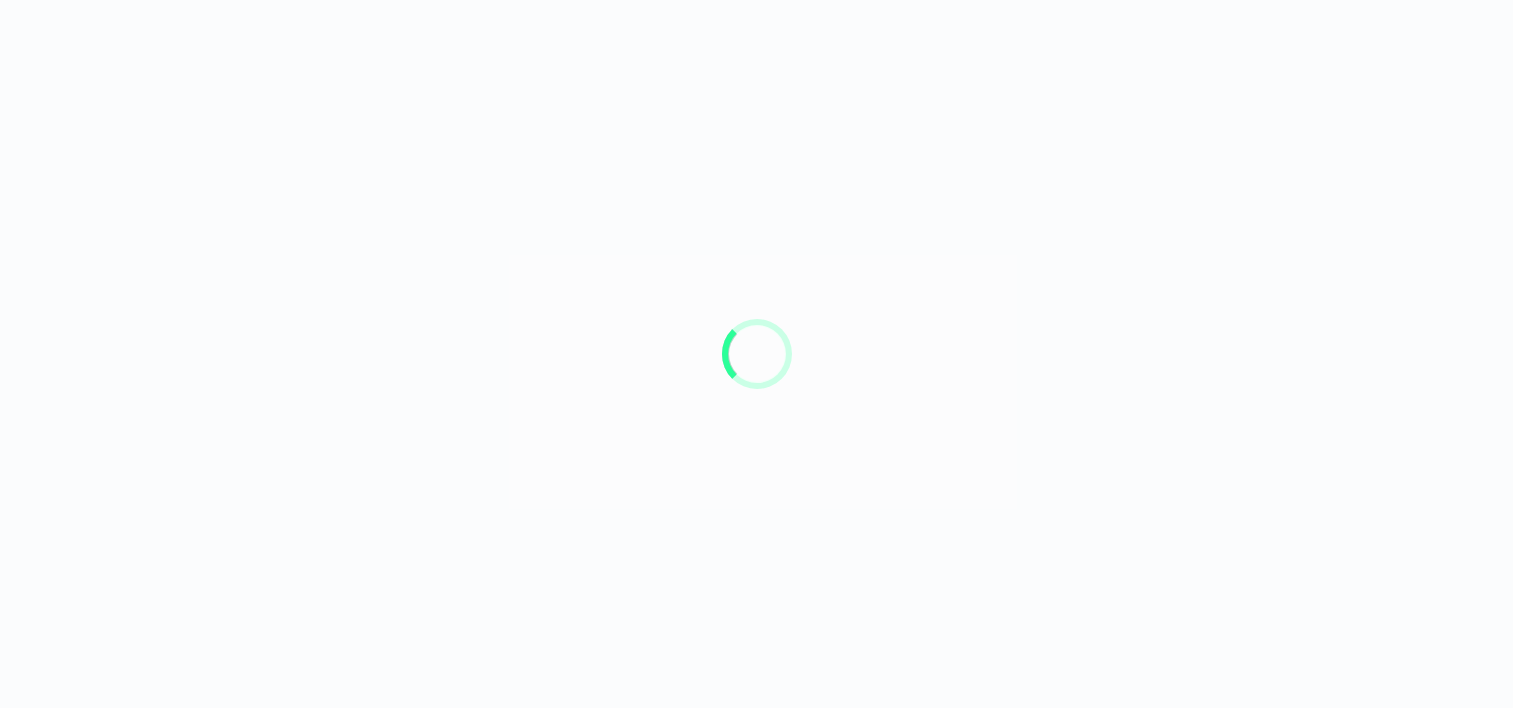 scroll, scrollTop: 0, scrollLeft: 0, axis: both 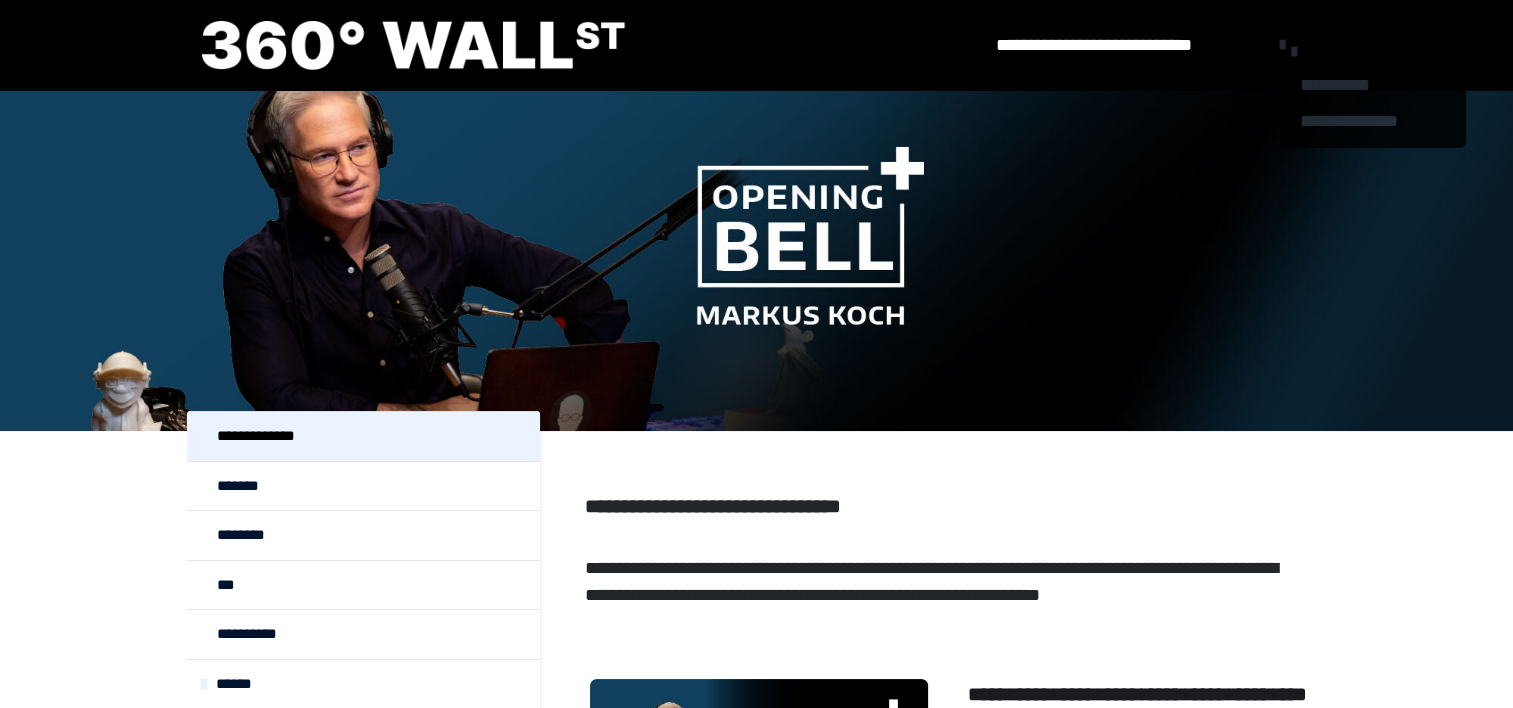 click at bounding box center [1294, 51] 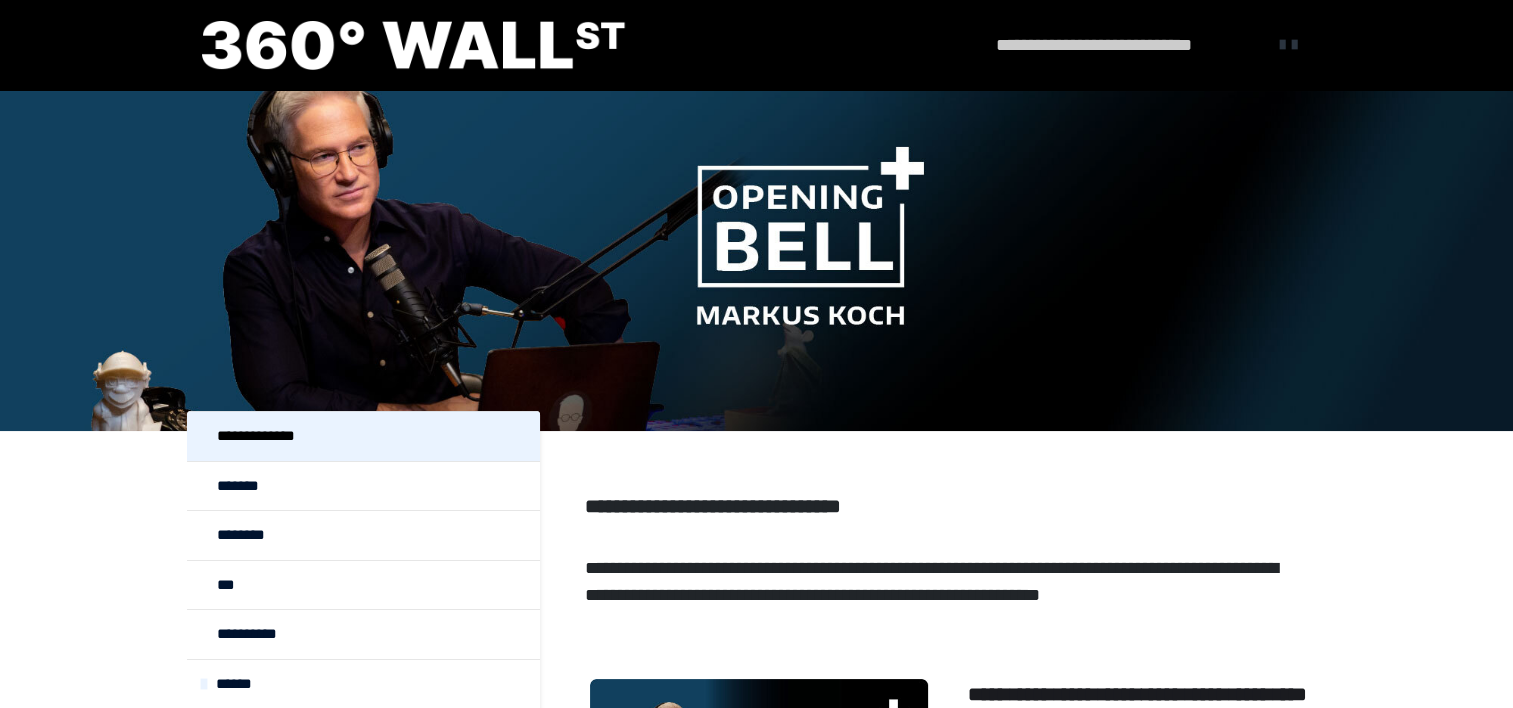 click on "**********" at bounding box center (1123, 45) 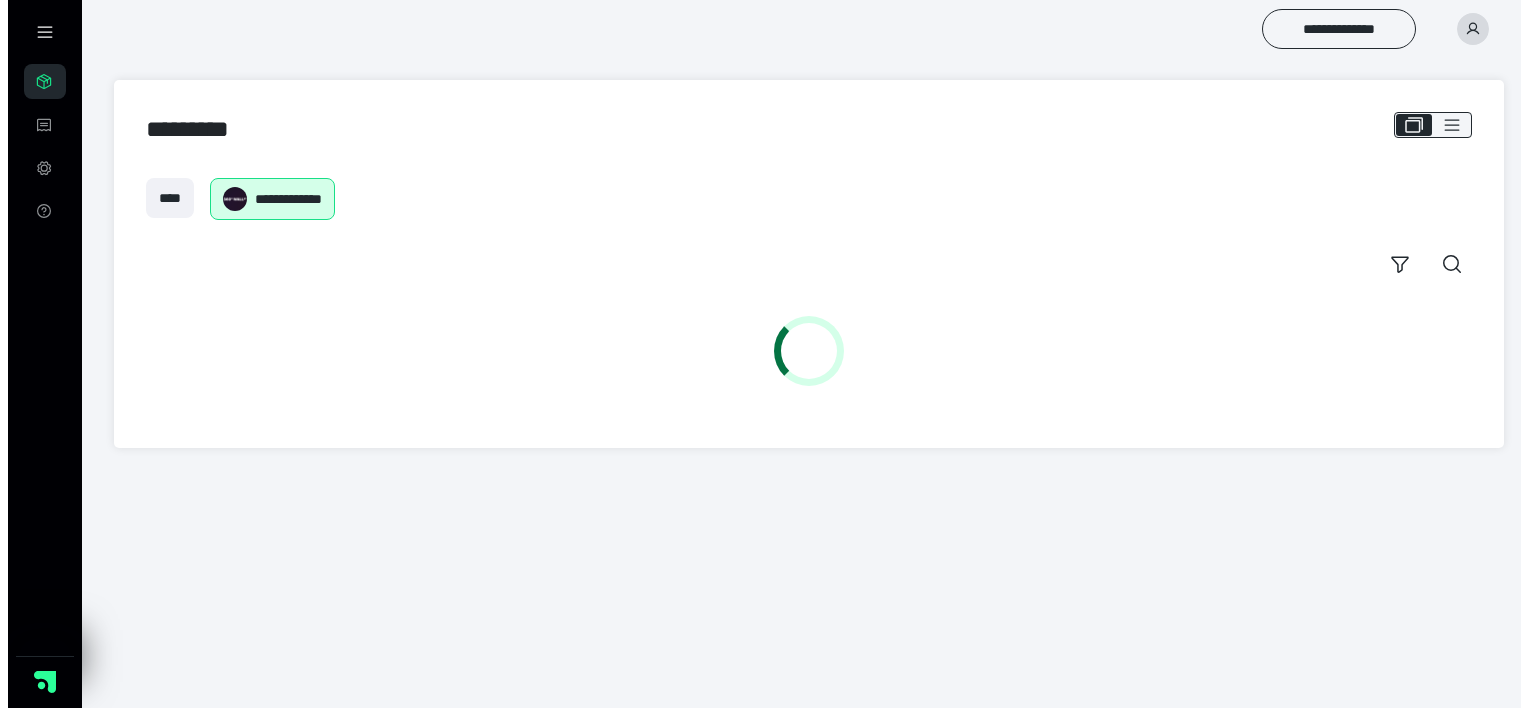 scroll, scrollTop: 0, scrollLeft: 0, axis: both 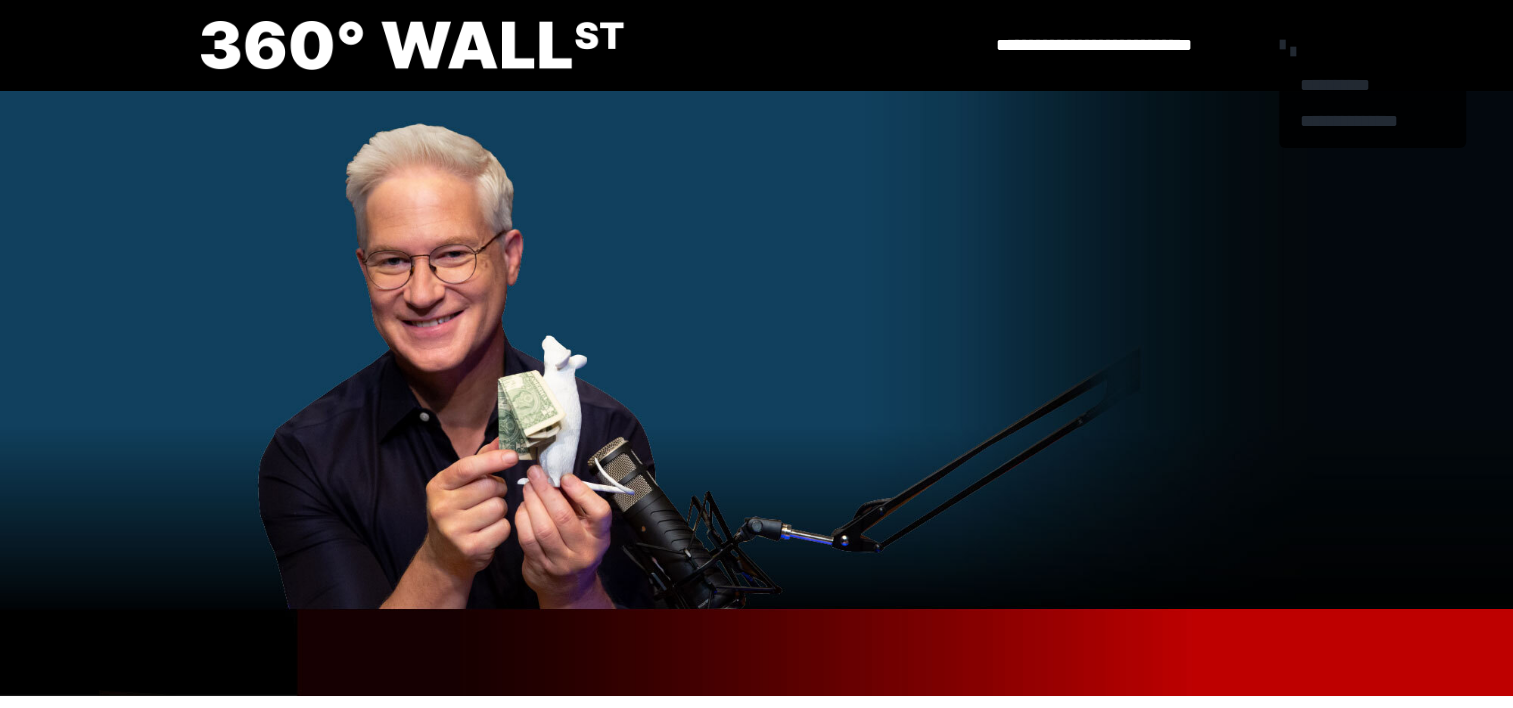 click on "**********" at bounding box center (1287, 48) 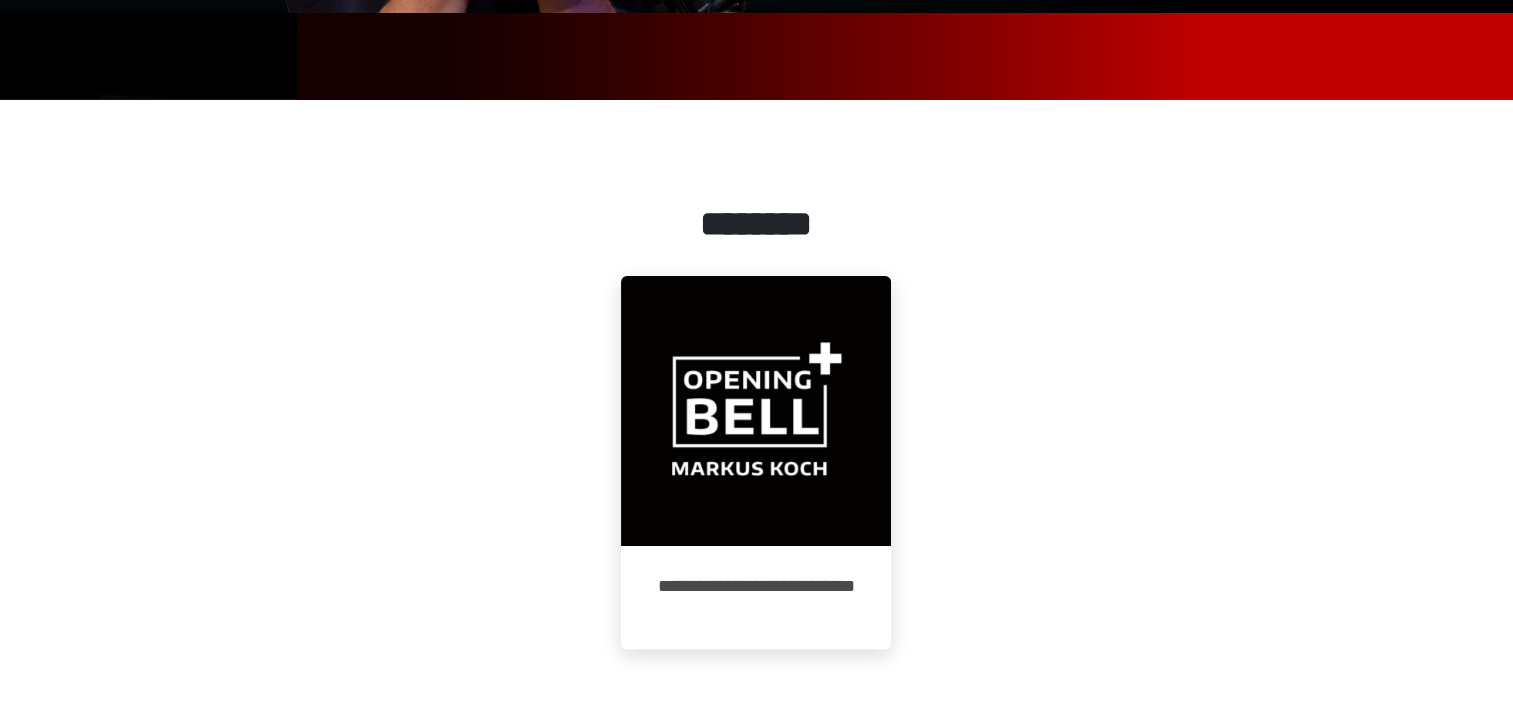 scroll, scrollTop: 597, scrollLeft: 0, axis: vertical 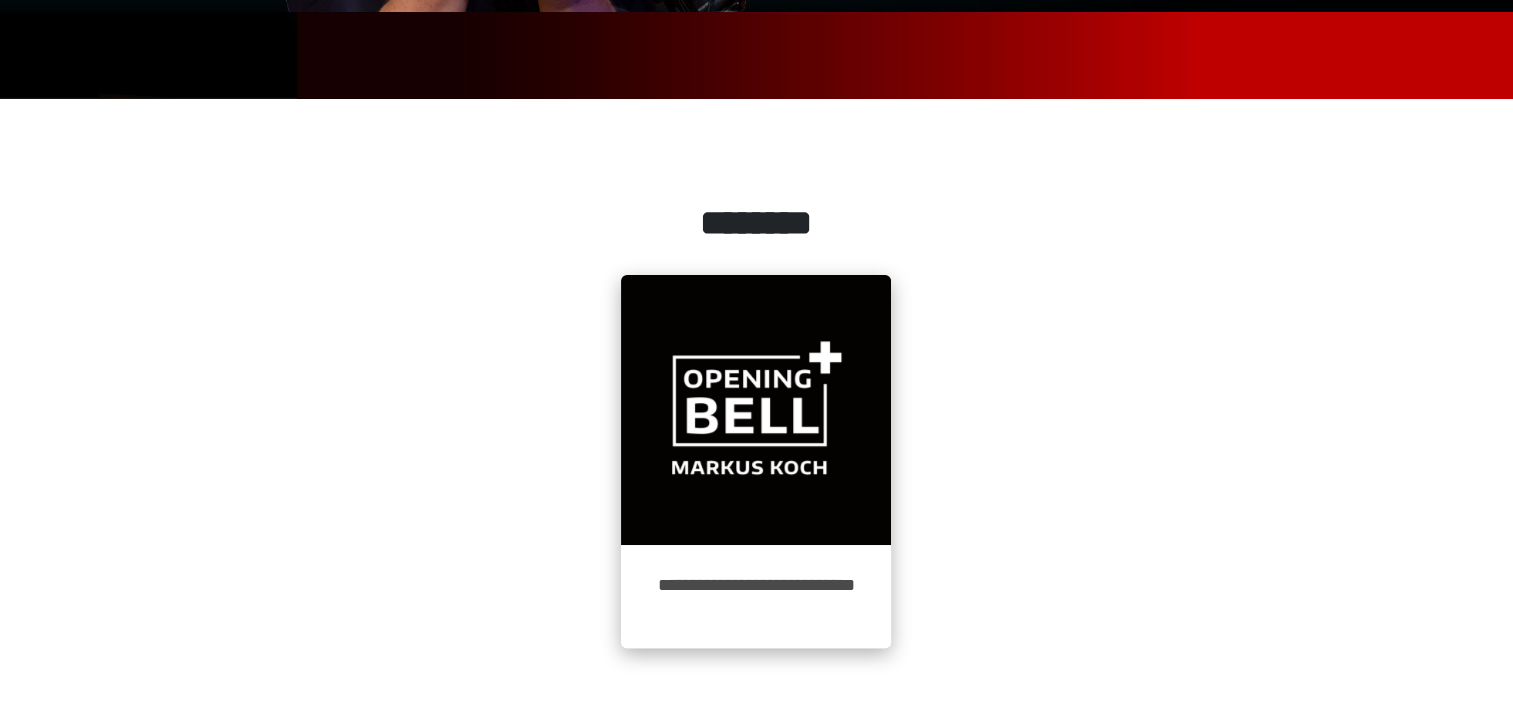 click at bounding box center (756, 410) 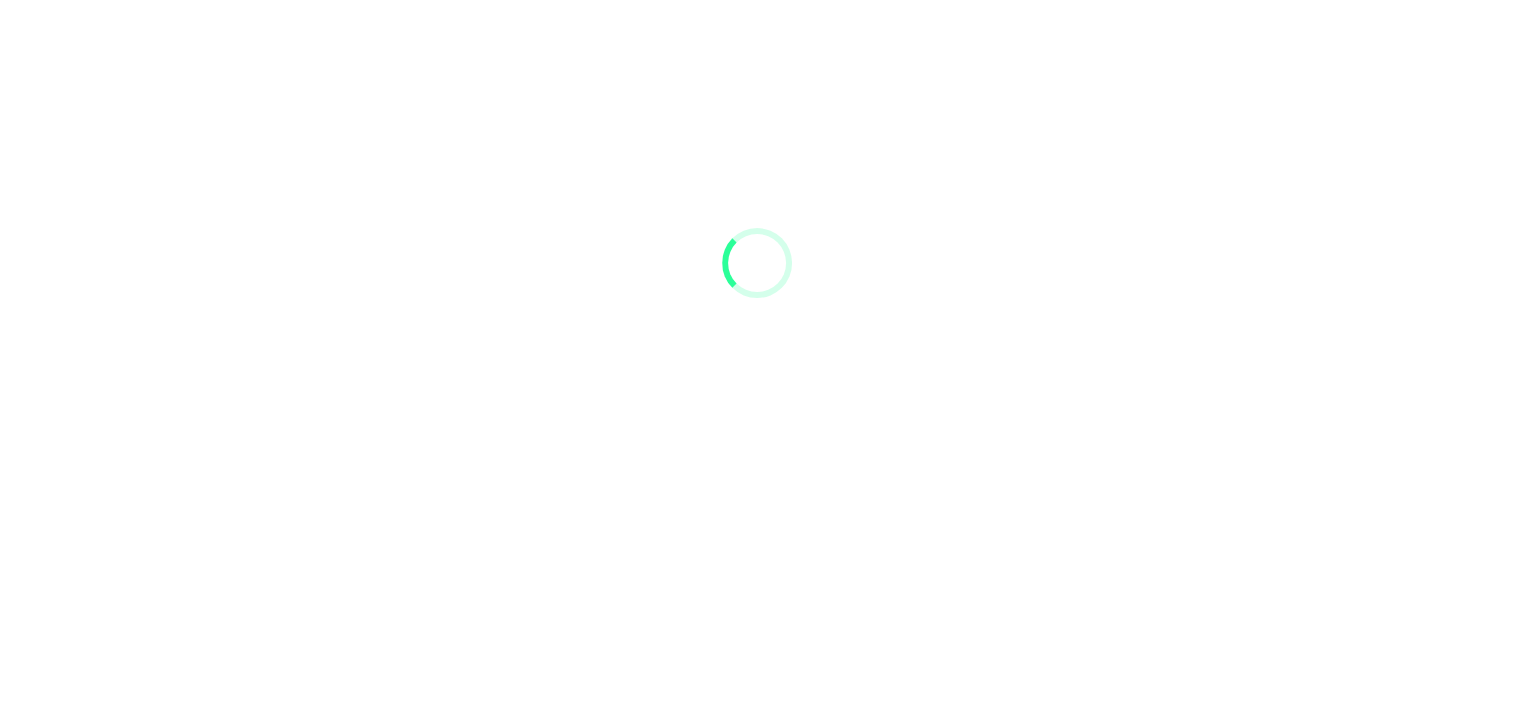 scroll, scrollTop: 91, scrollLeft: 0, axis: vertical 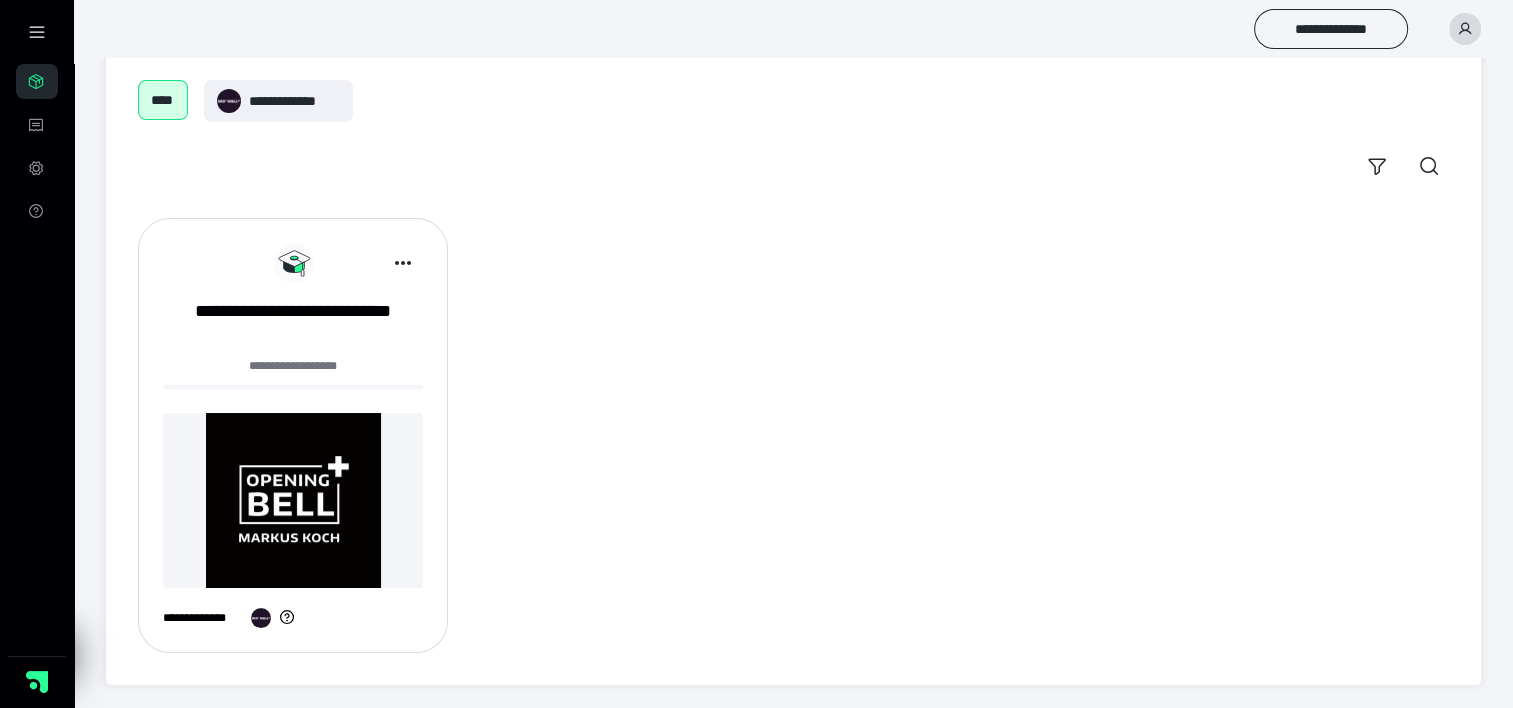 click 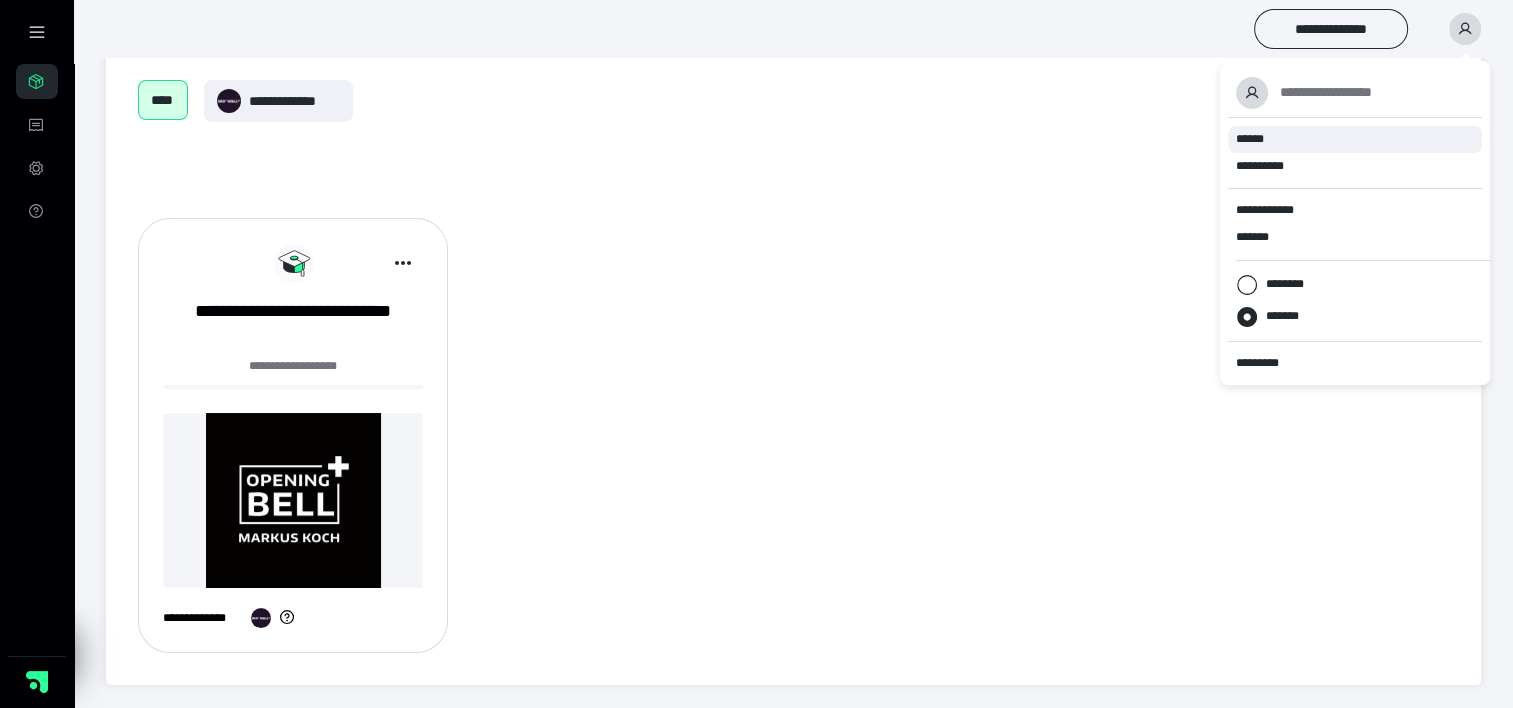click on "******" at bounding box center [1250, 139] 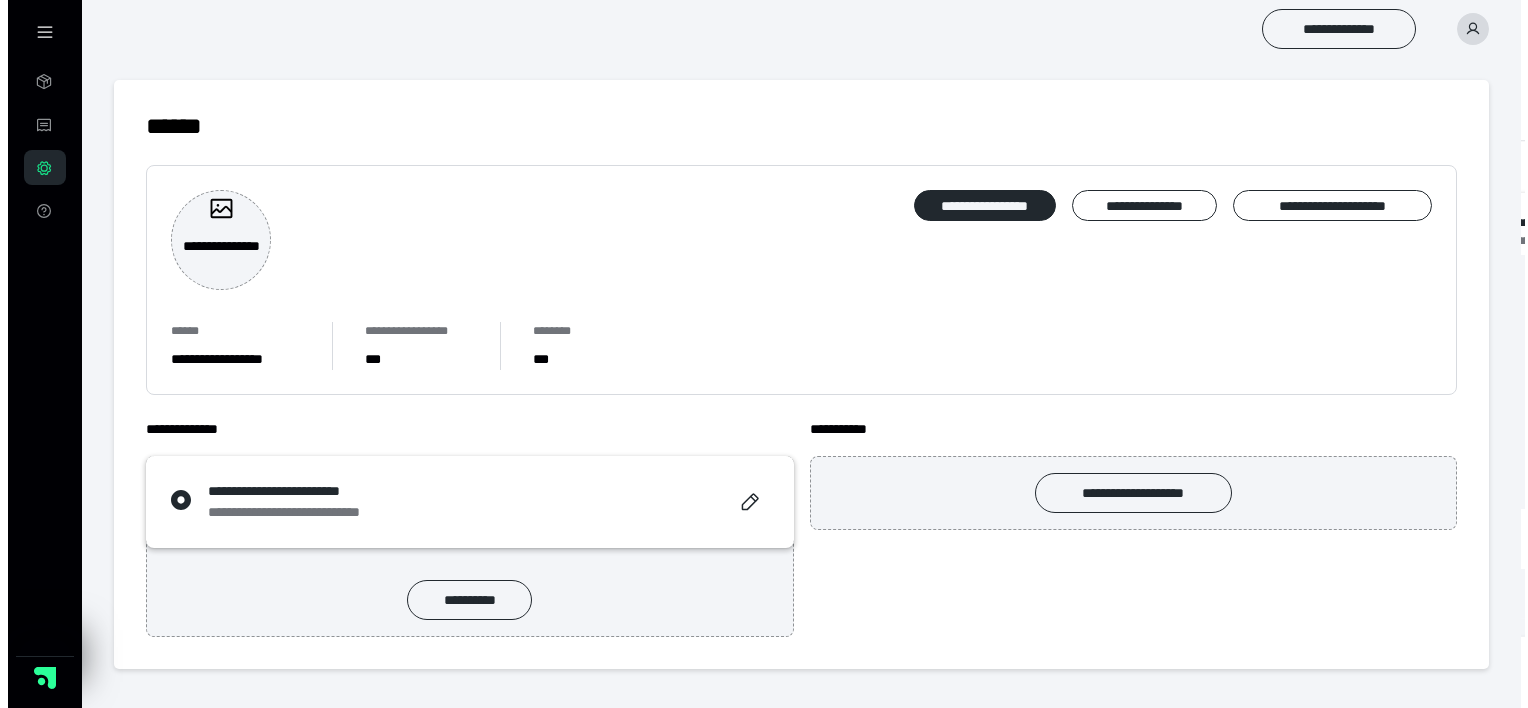scroll, scrollTop: 0, scrollLeft: 0, axis: both 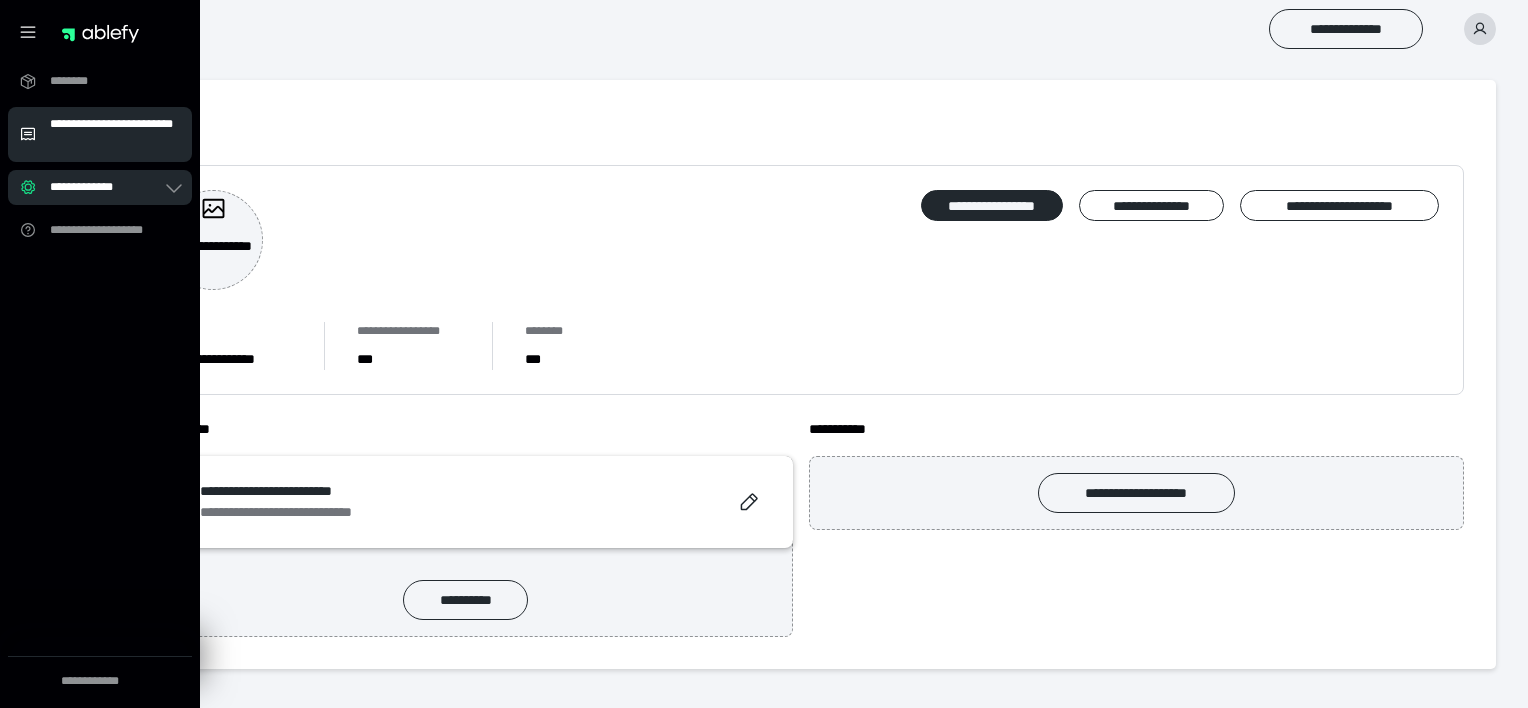 click on "**********" at bounding box center (115, 134) 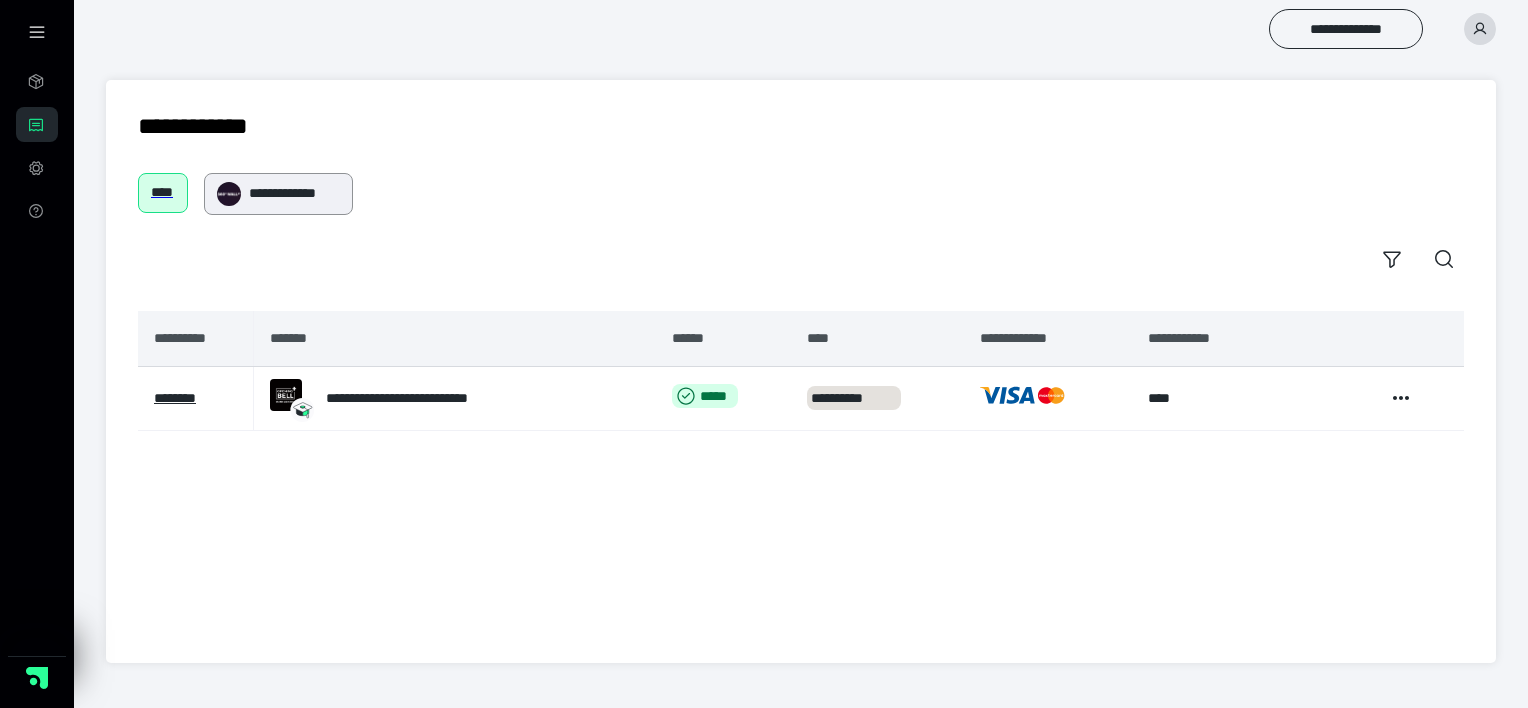 click on "**********" at bounding box center [294, 193] 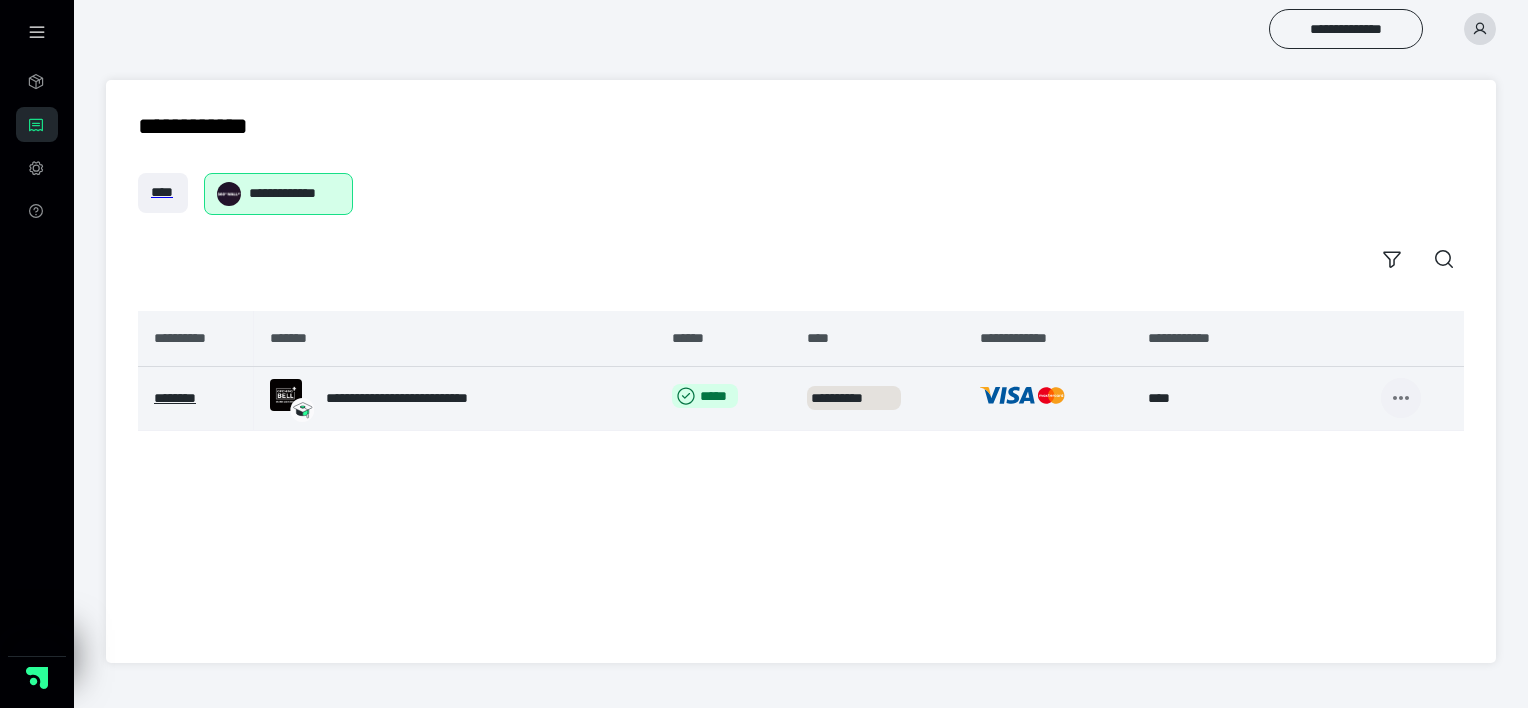 click 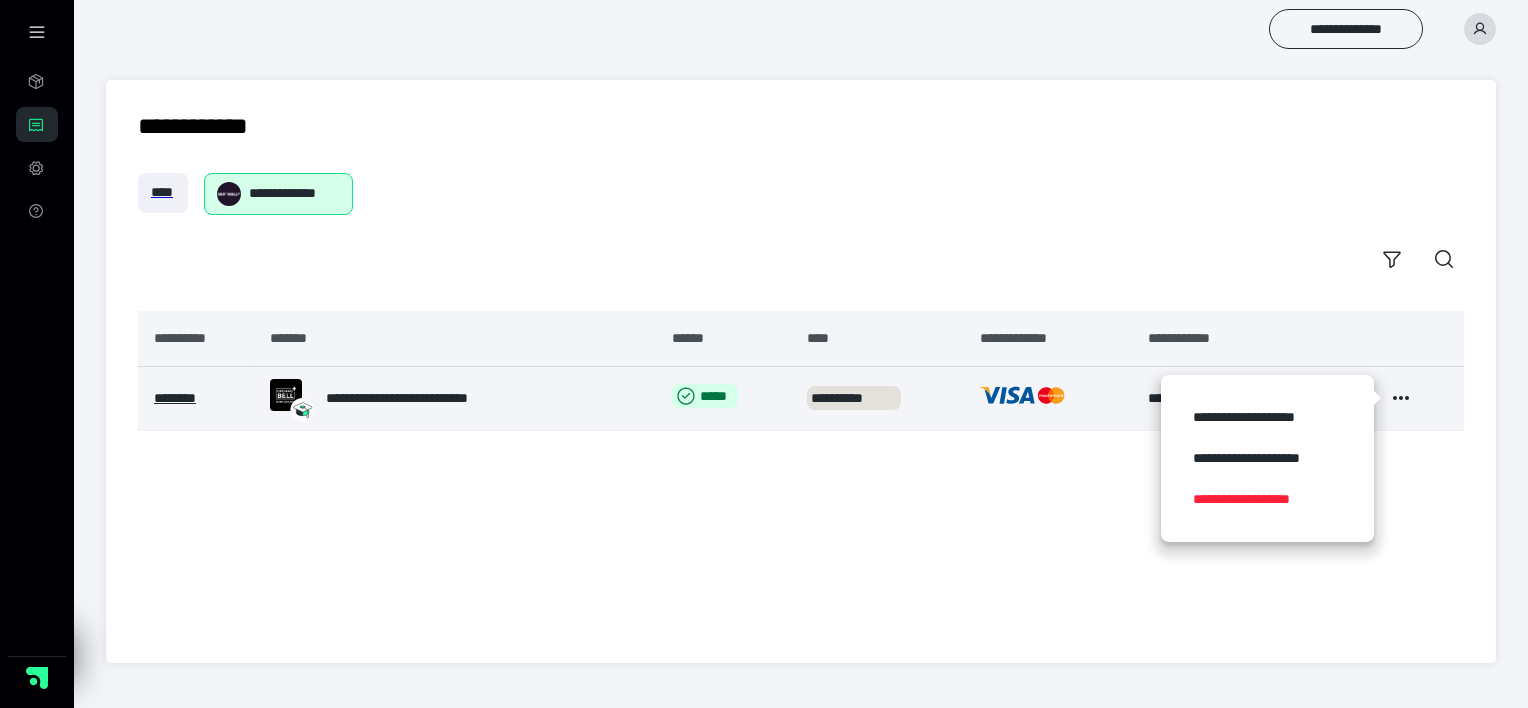 click on "**********" at bounding box center [1267, 499] 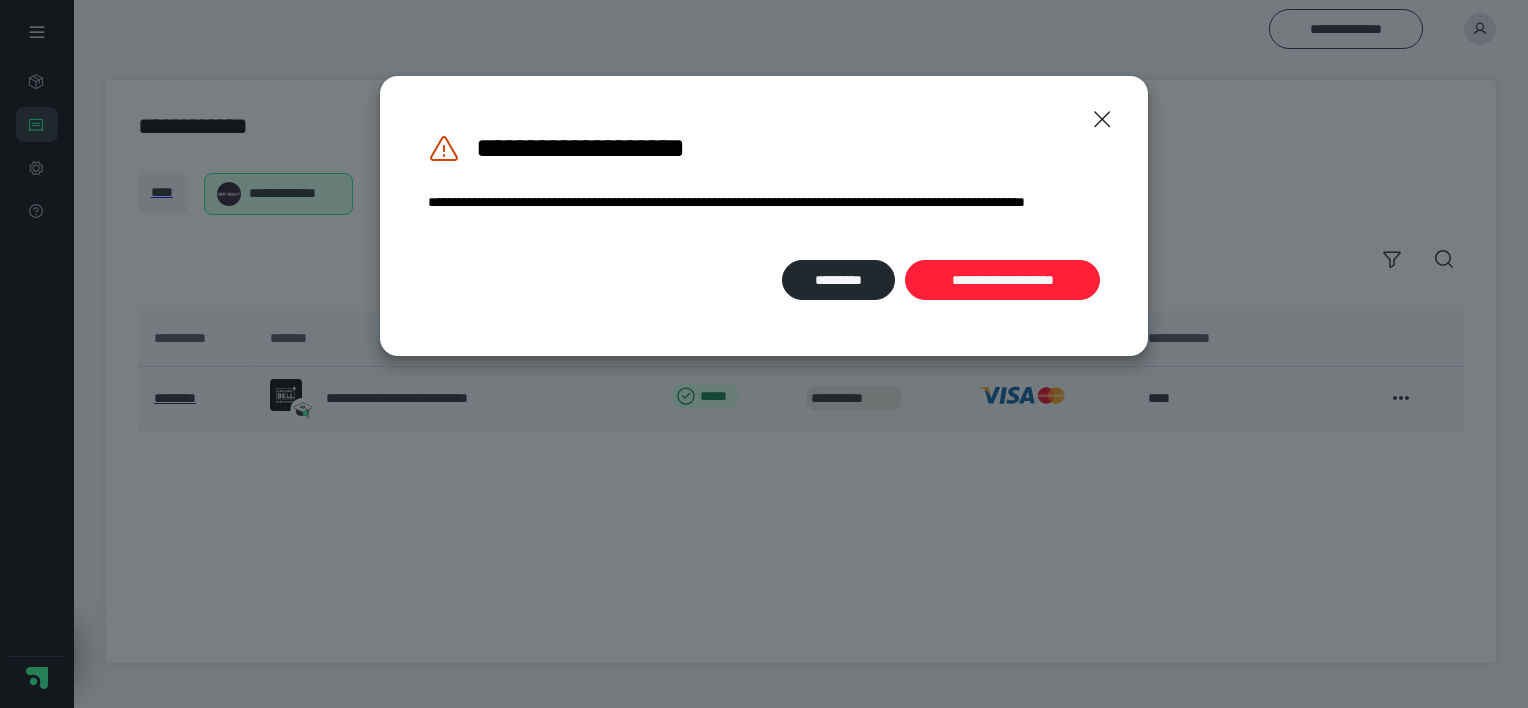 click on "**********" at bounding box center (1002, 280) 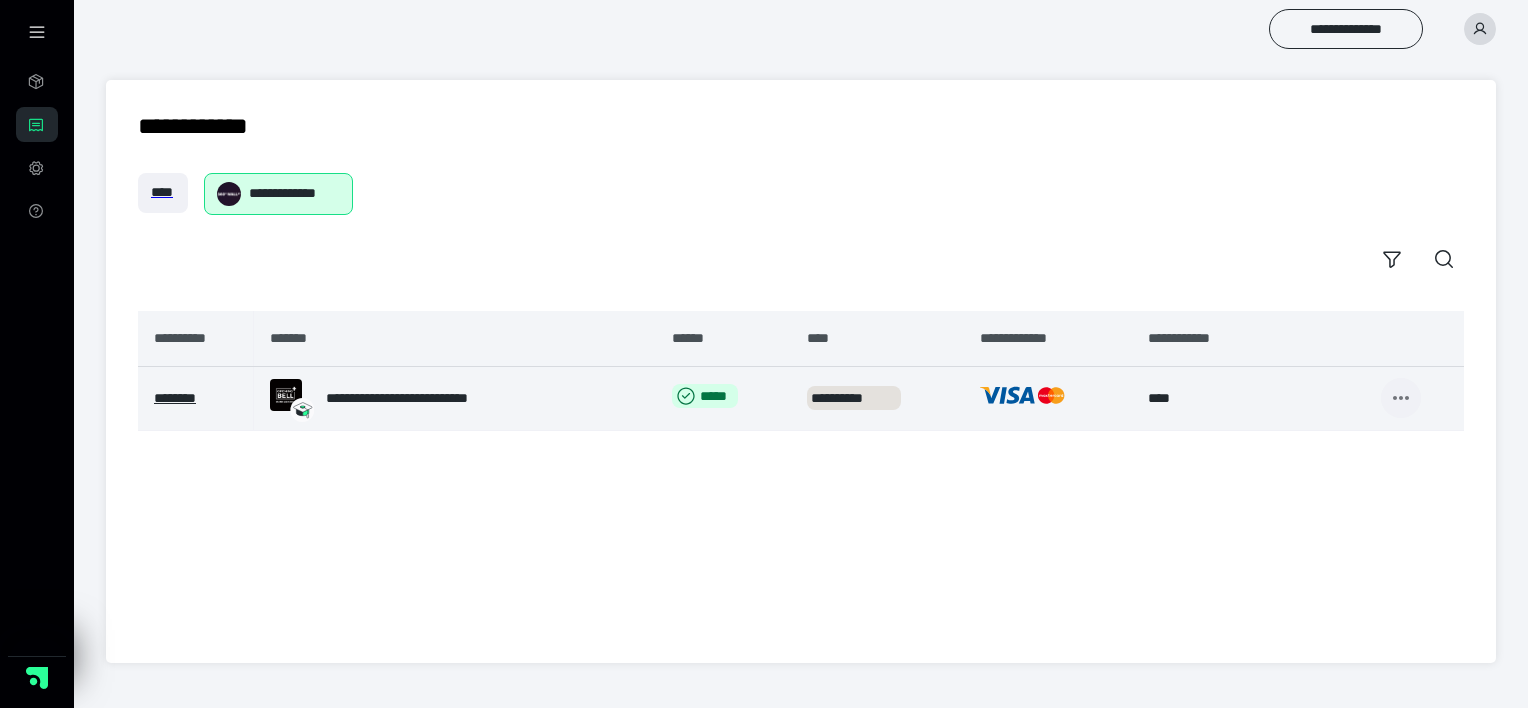 click 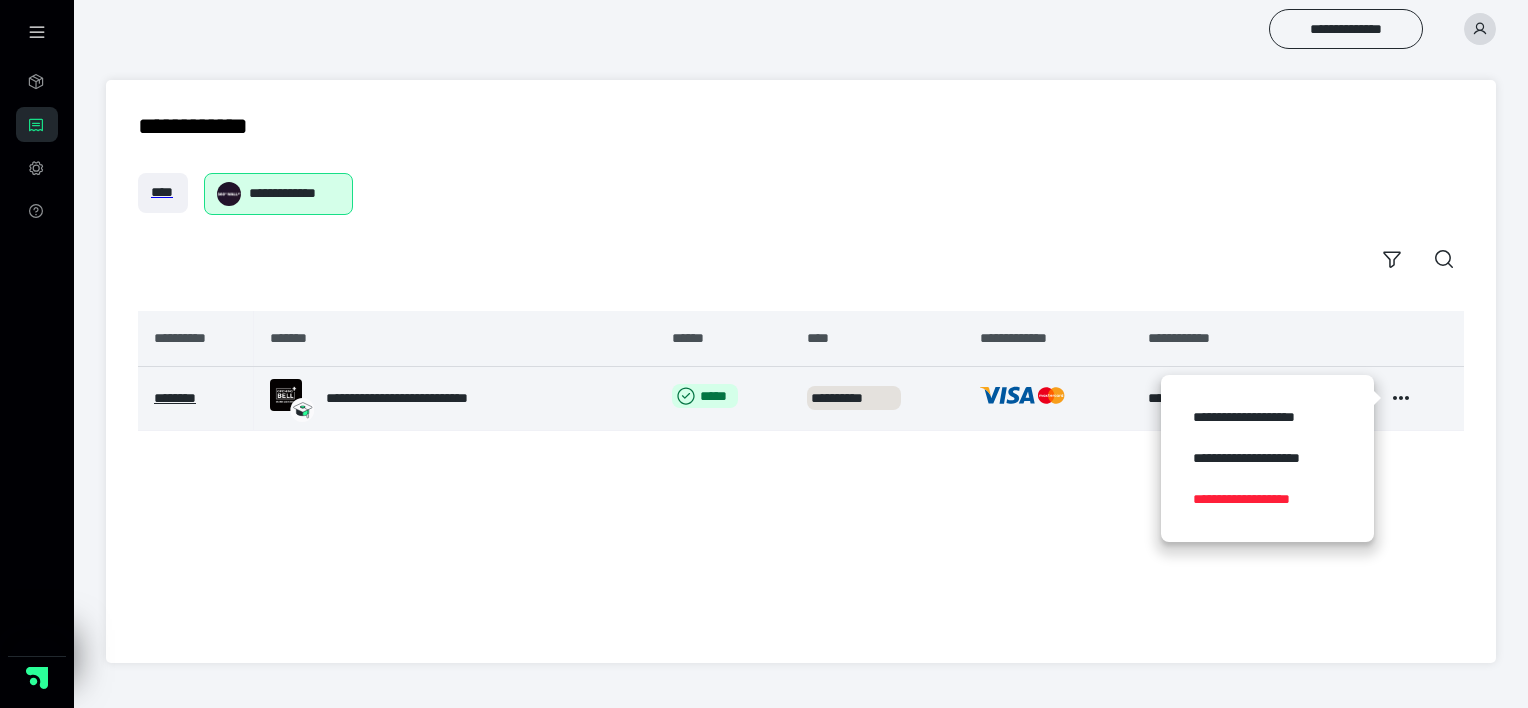 click on "**********" at bounding box center [1267, 499] 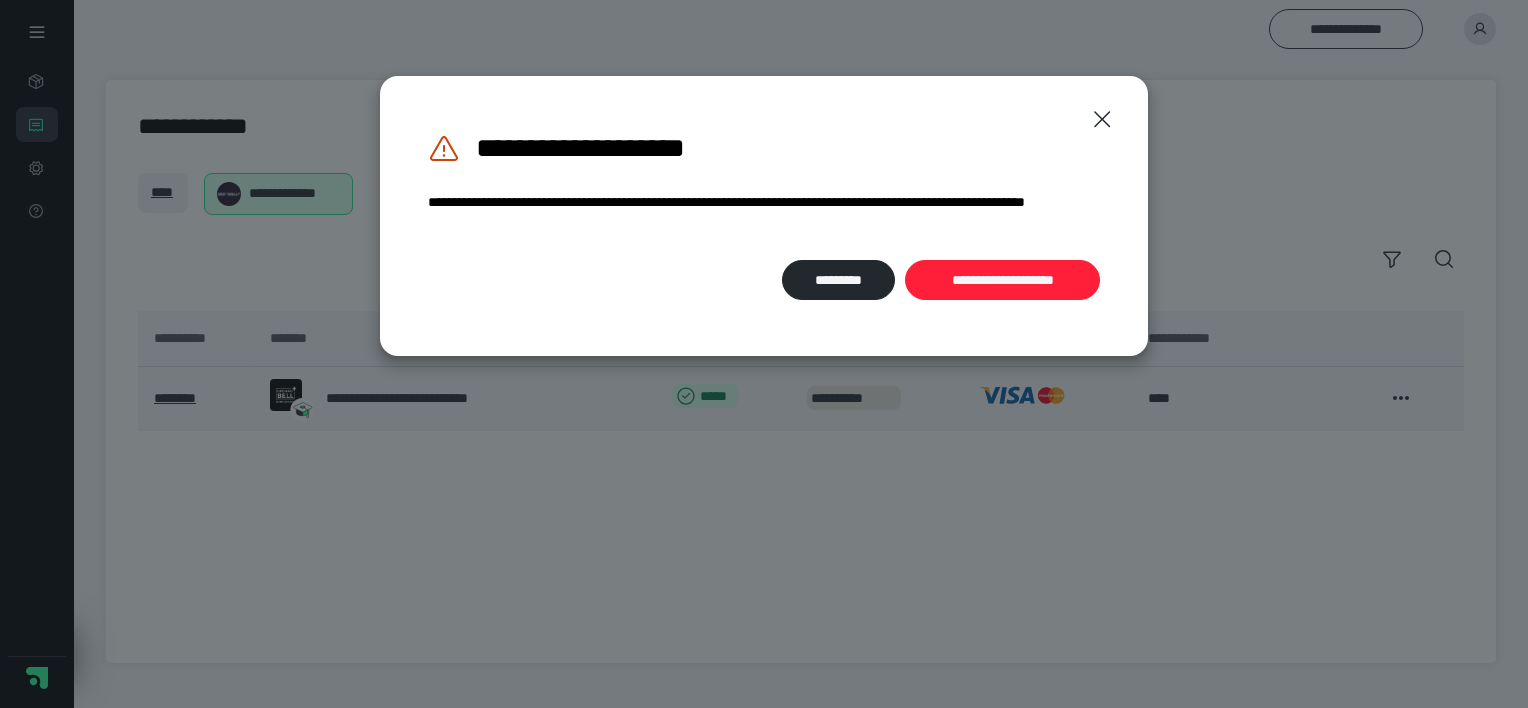click on "**********" at bounding box center (1002, 280) 